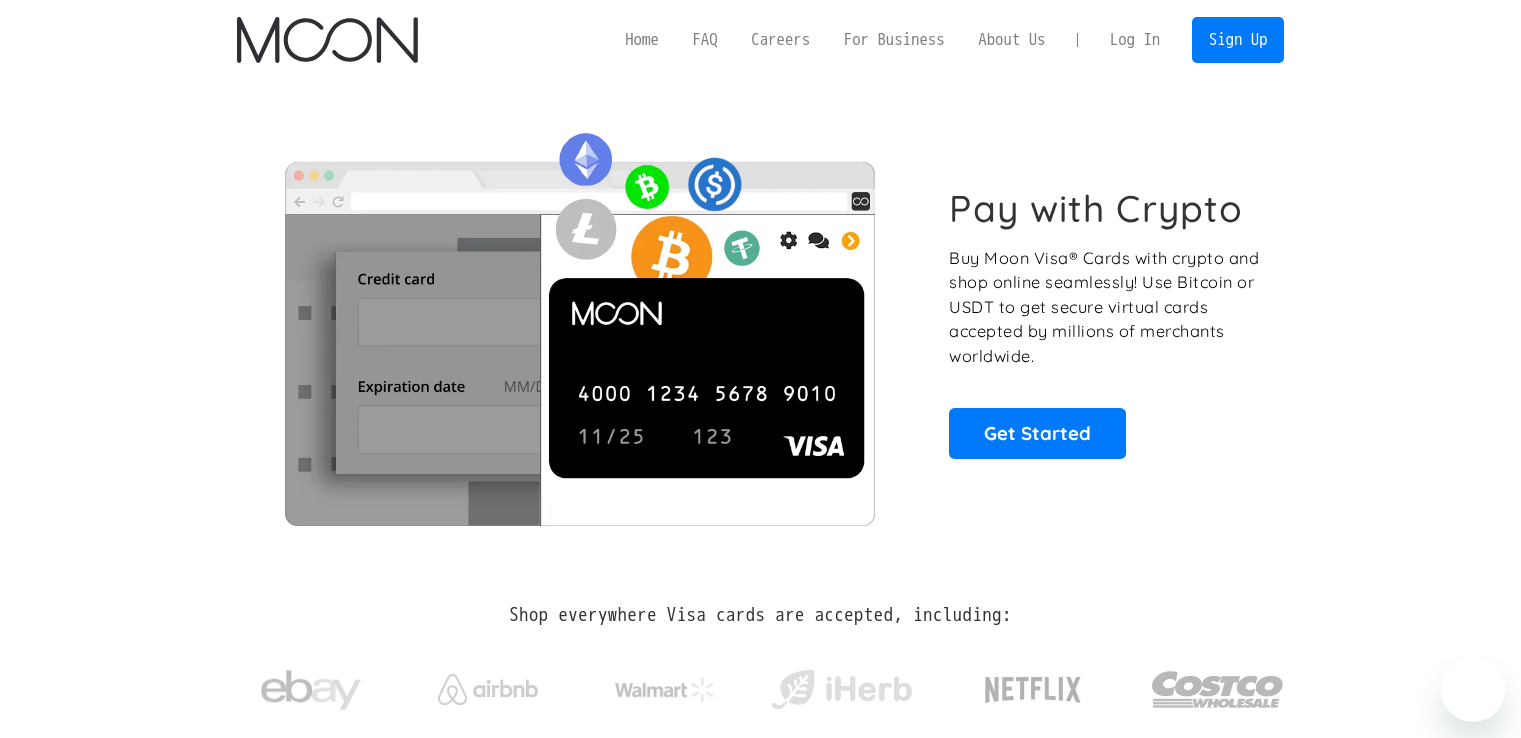 scroll, scrollTop: 0, scrollLeft: 0, axis: both 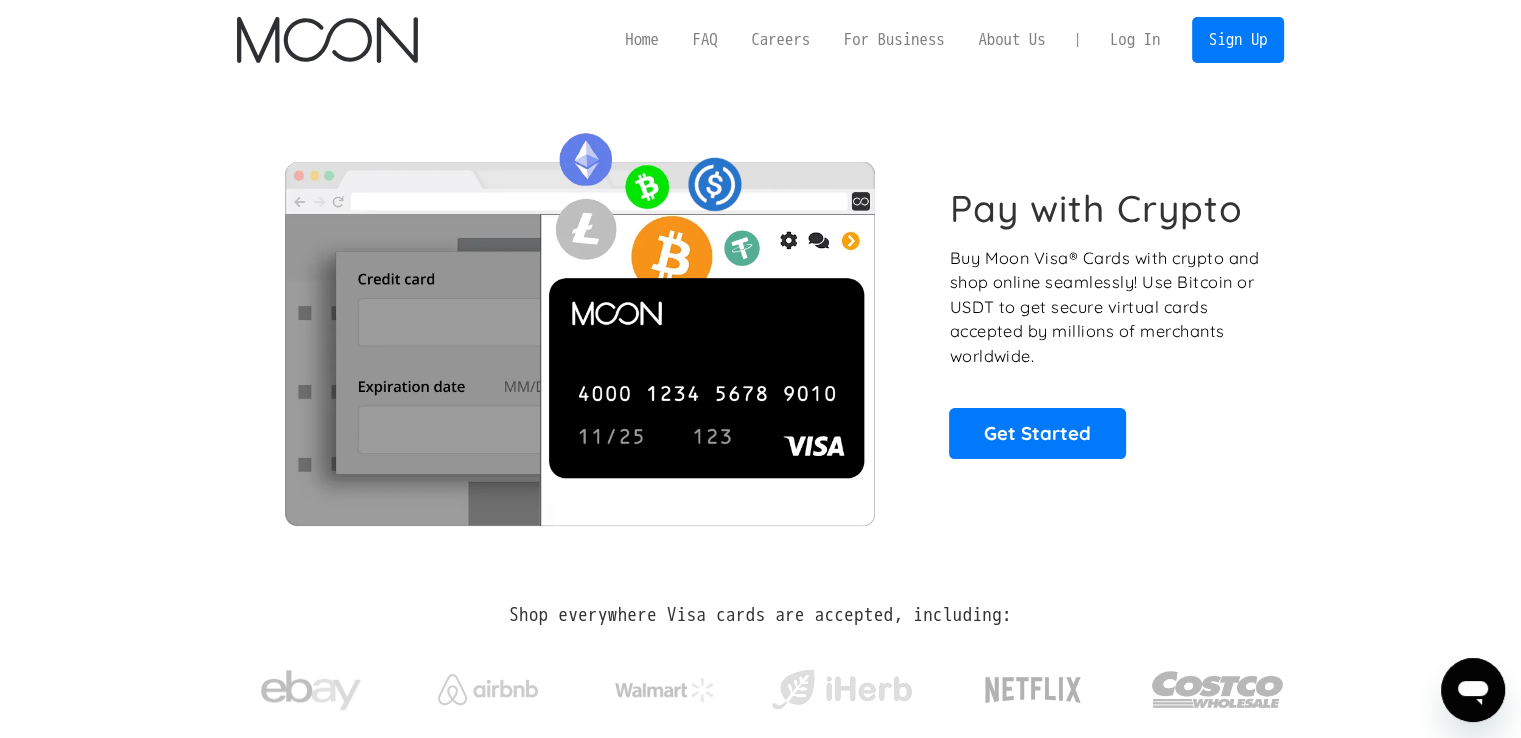 click on "Log In" at bounding box center [1135, 40] 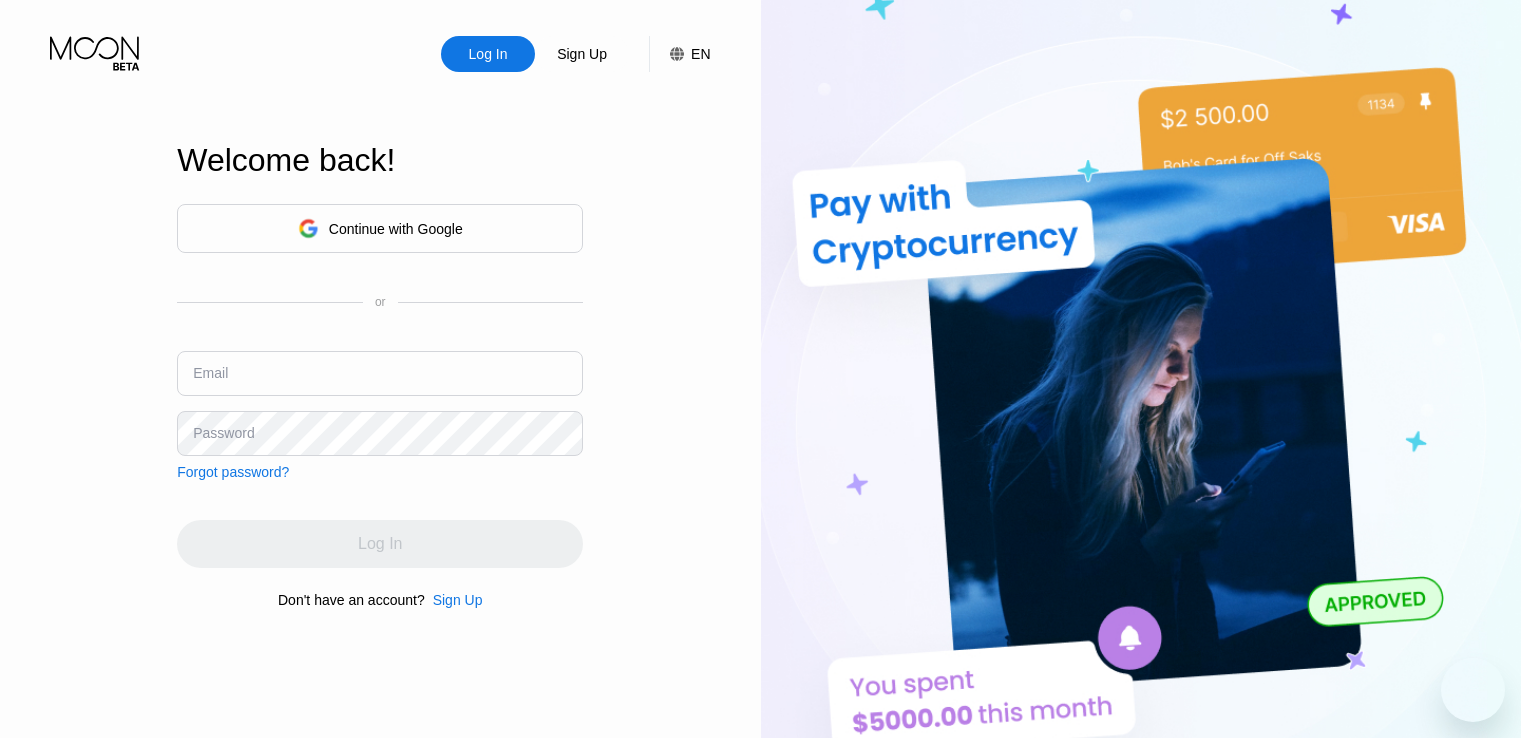 scroll, scrollTop: 0, scrollLeft: 0, axis: both 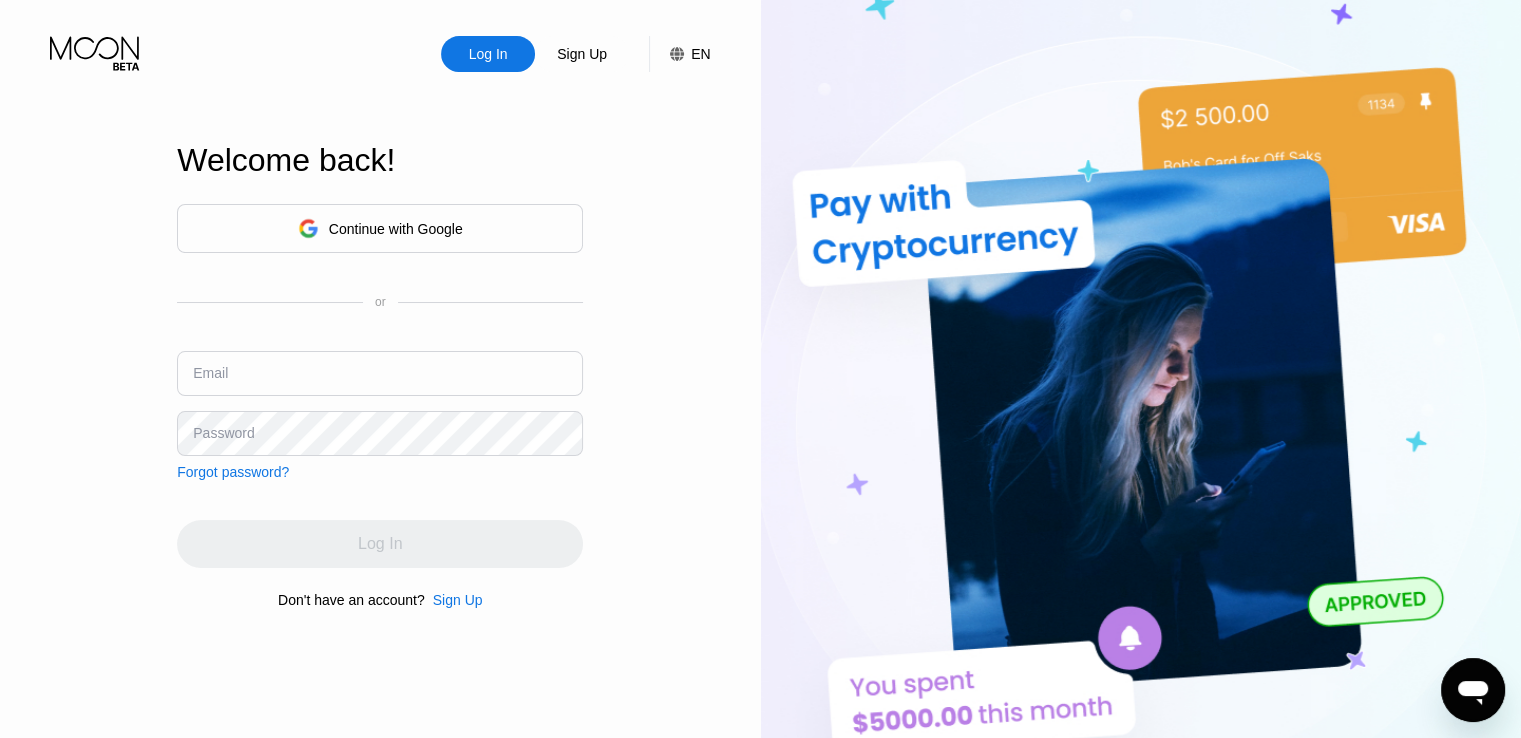 click at bounding box center (380, 373) 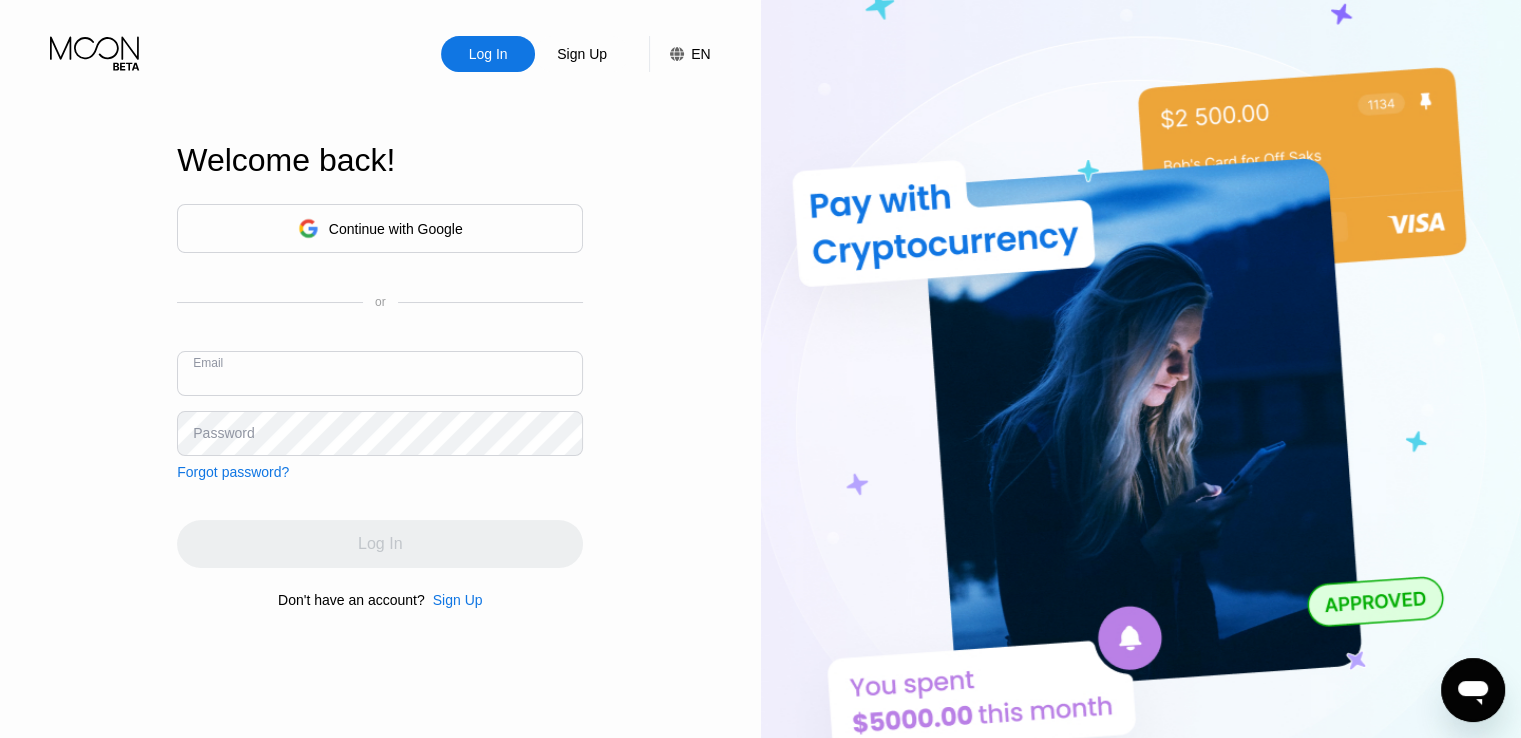 paste on "timdoh11@[EMAIL]" 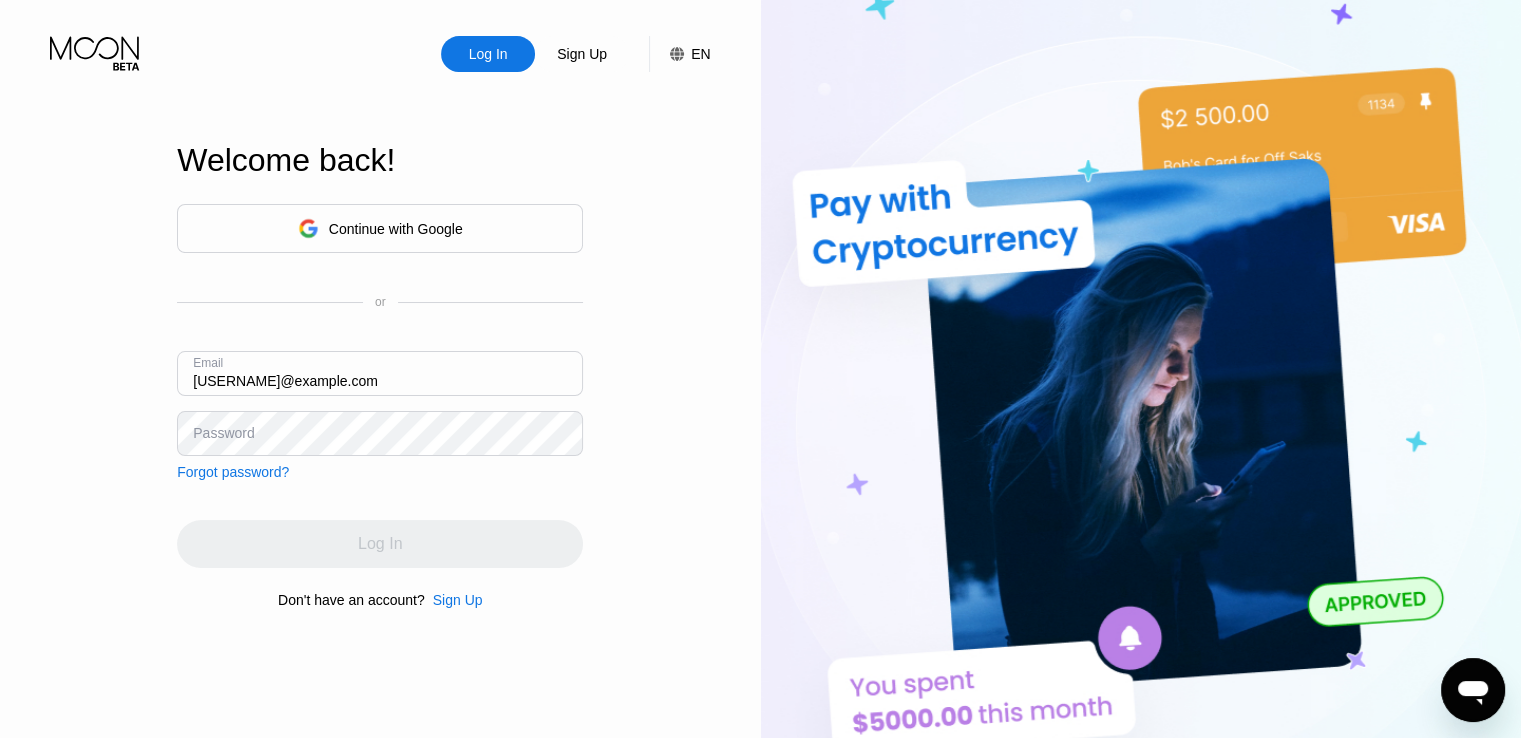 type on "timdoh11@[EMAIL]" 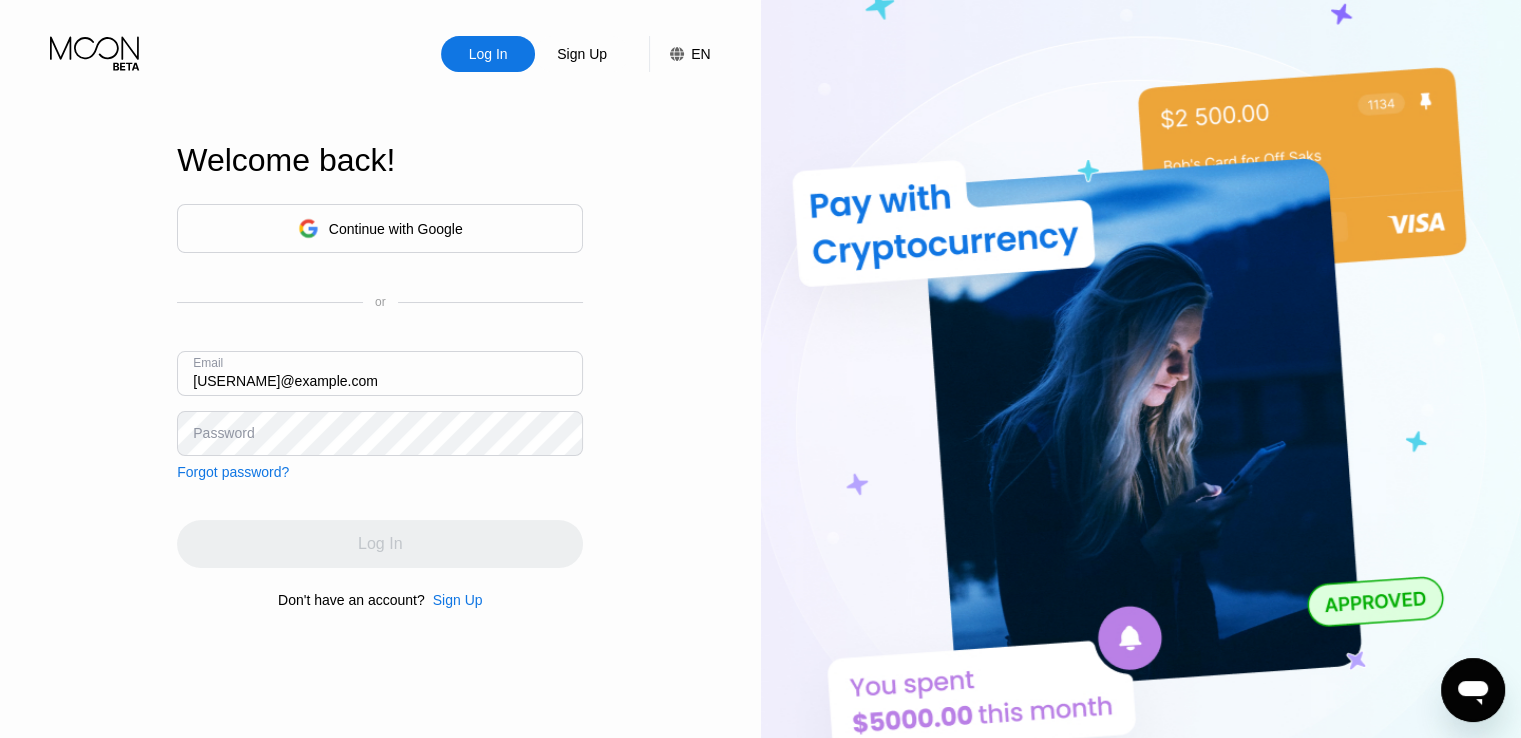 click on "Password" at bounding box center (380, 433) 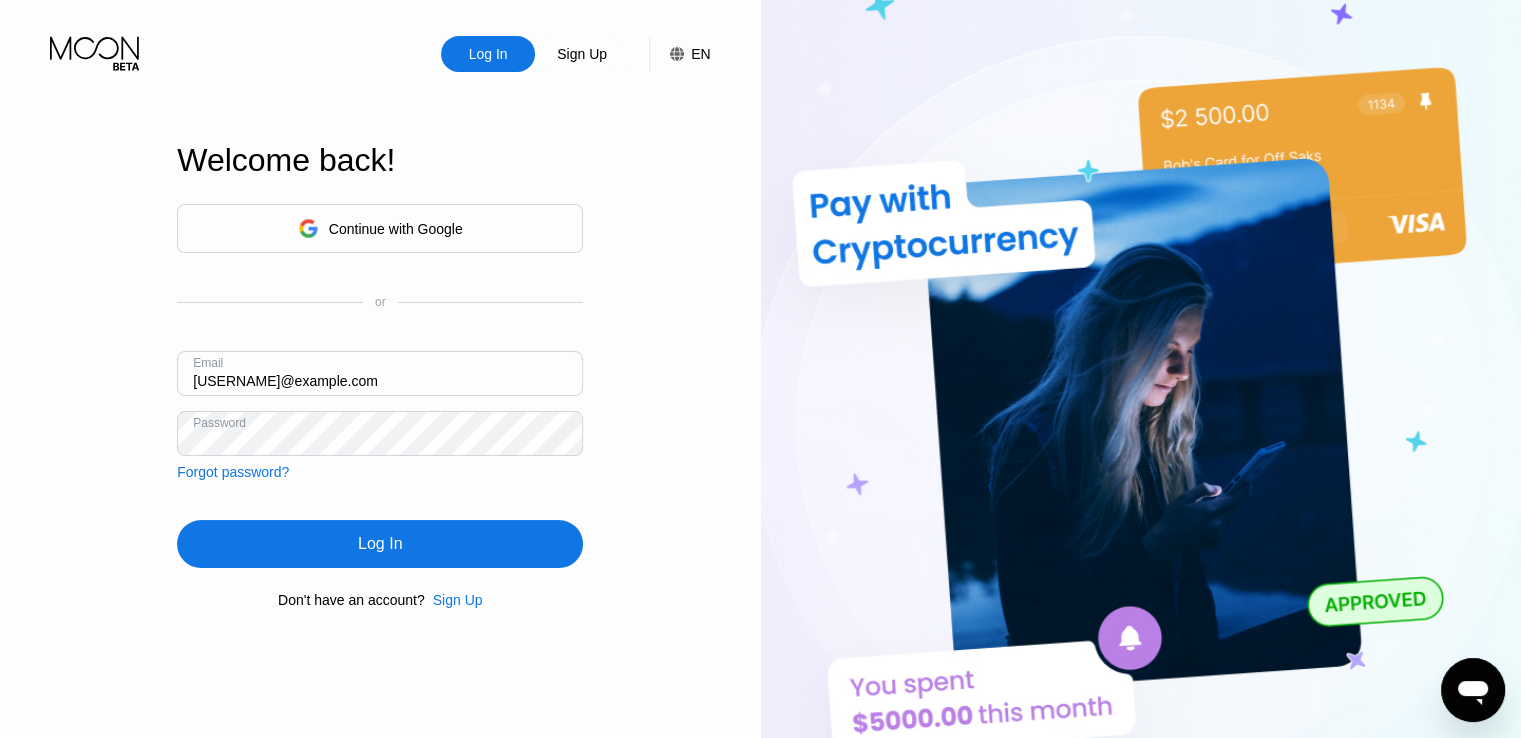 click on "Log In" at bounding box center [380, 544] 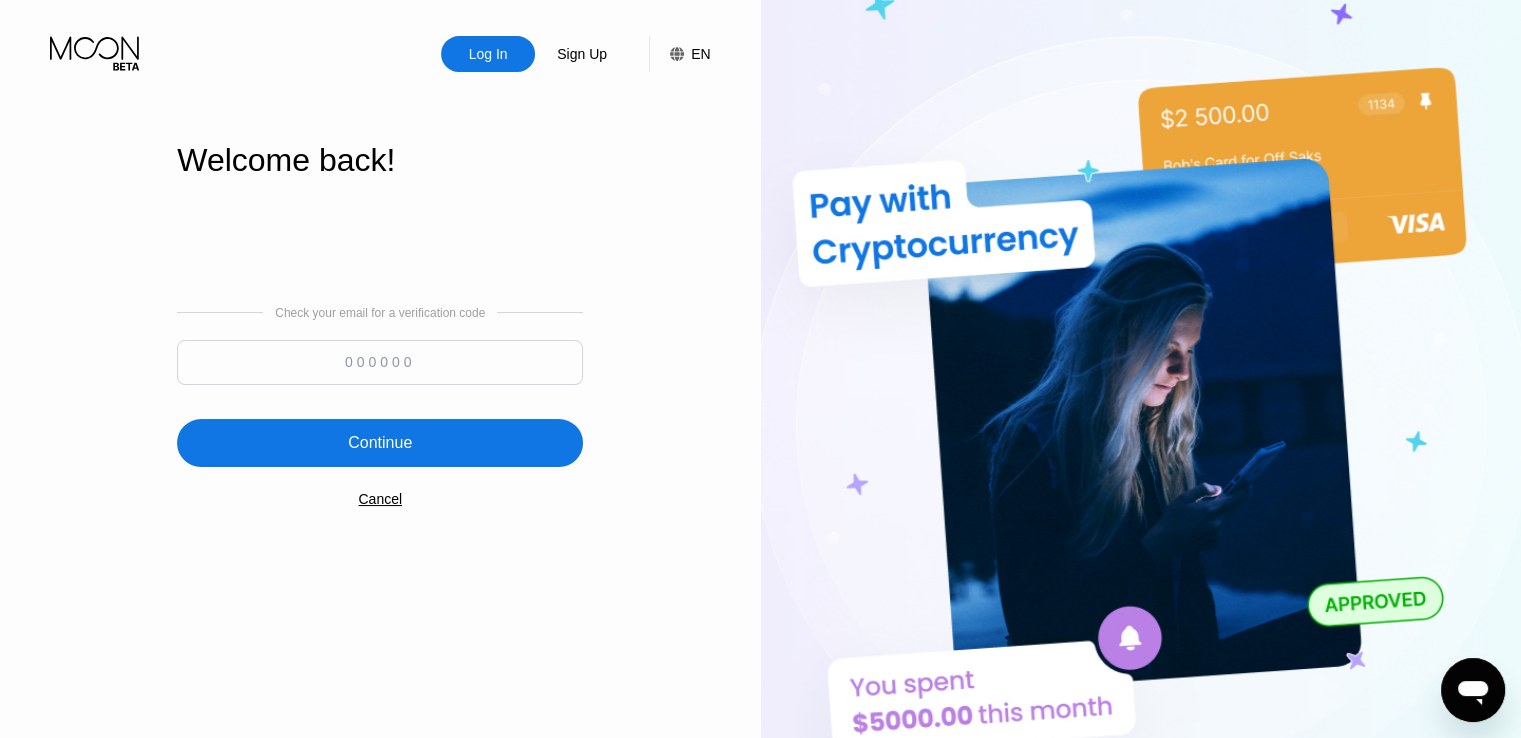 click at bounding box center [380, 362] 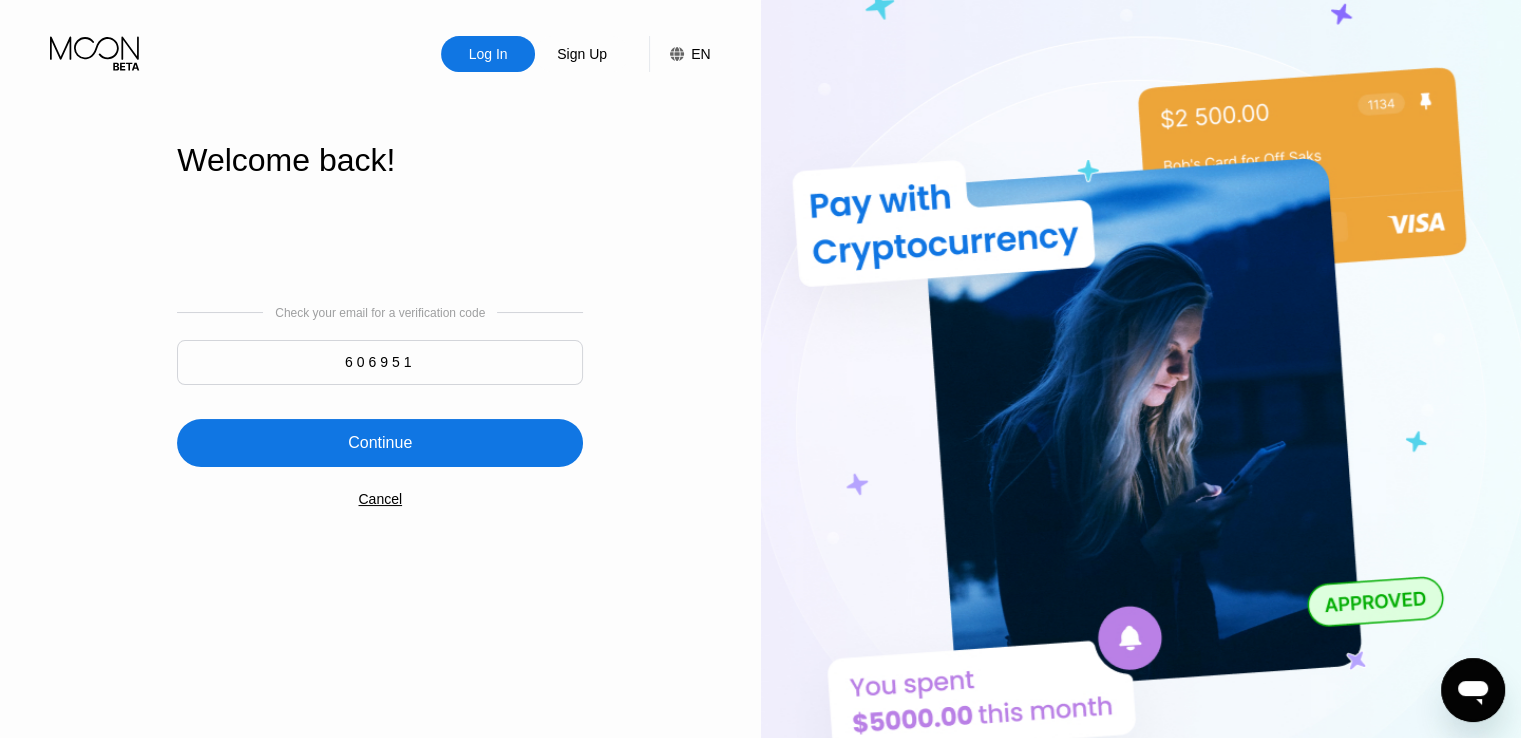 type on "606951" 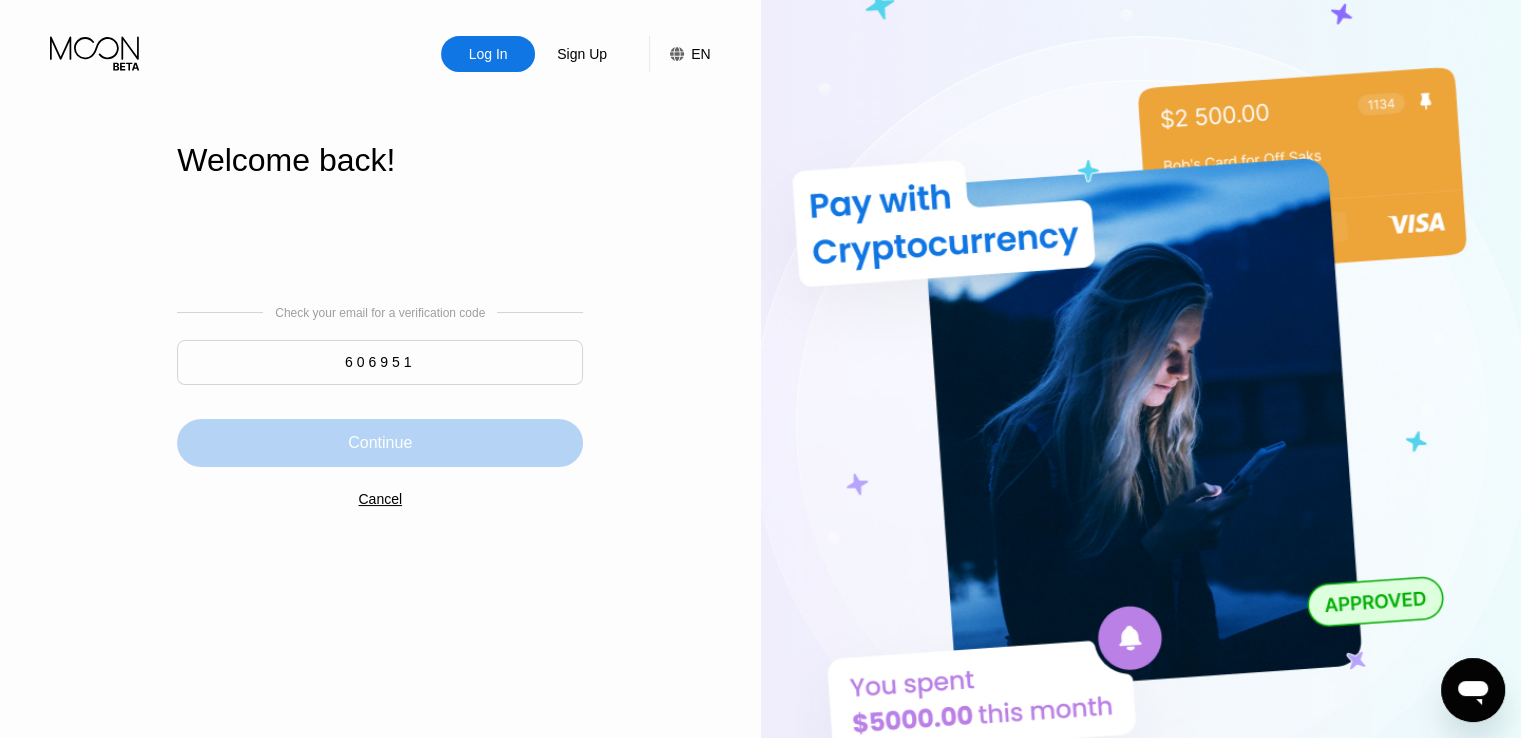 click on "Continue" at bounding box center [380, 443] 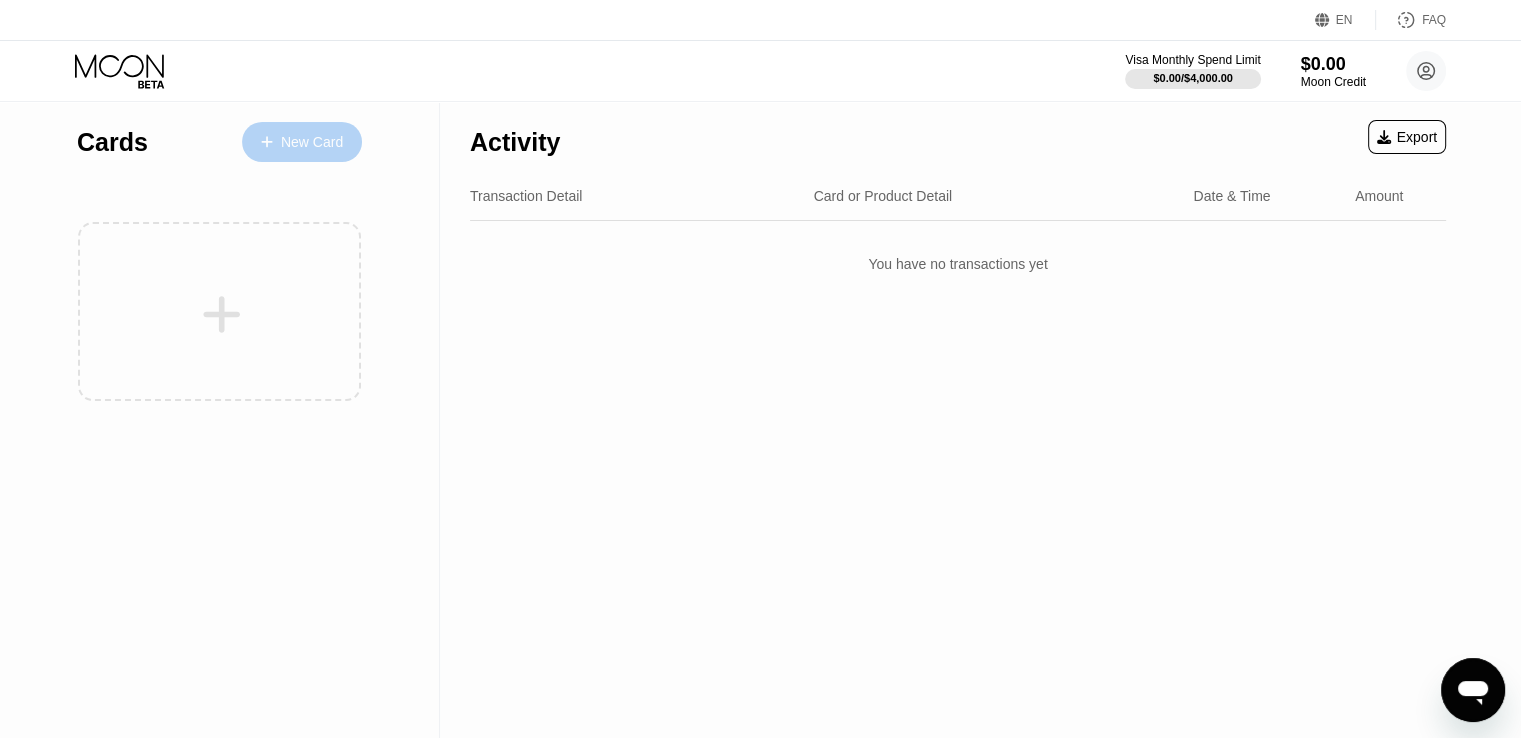 click on "New Card" at bounding box center (312, 142) 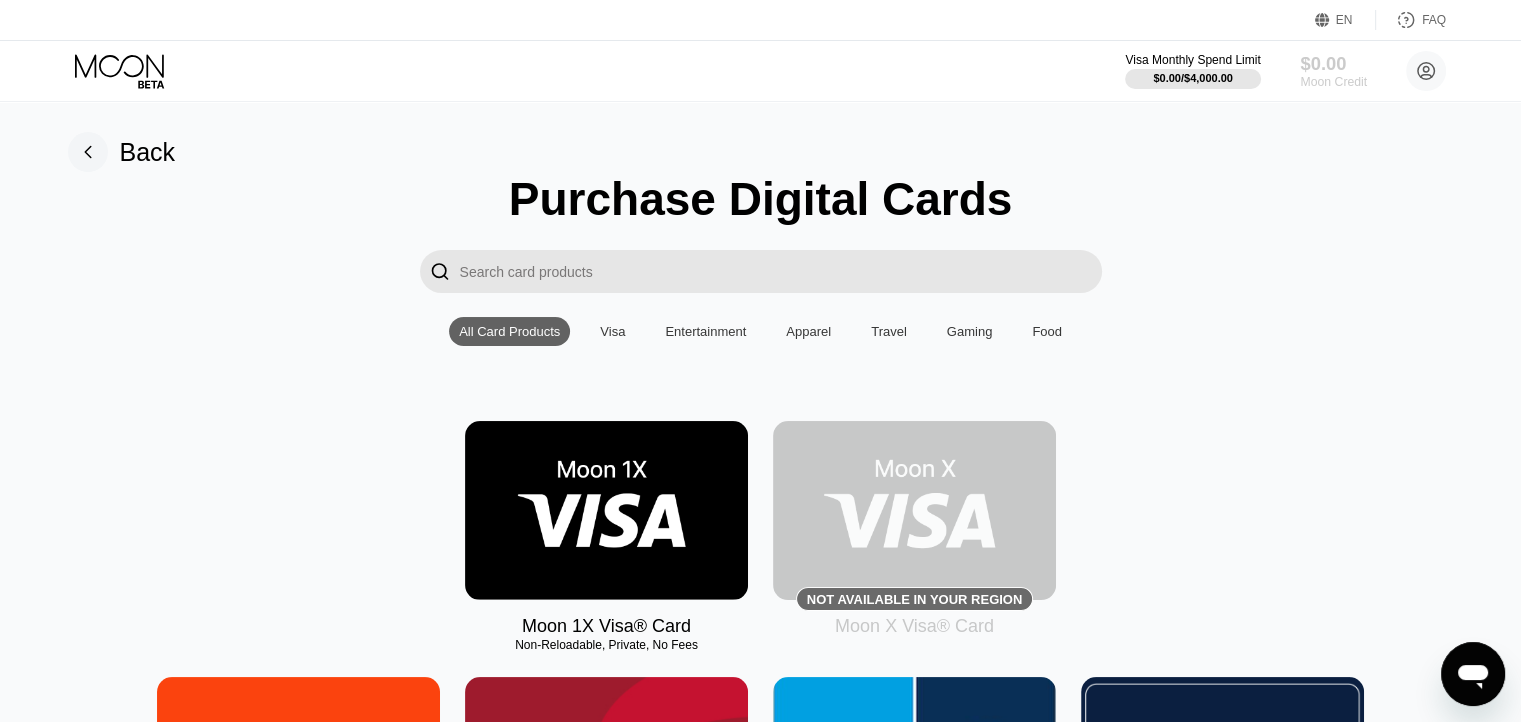 click on "$0.00" at bounding box center [1333, 63] 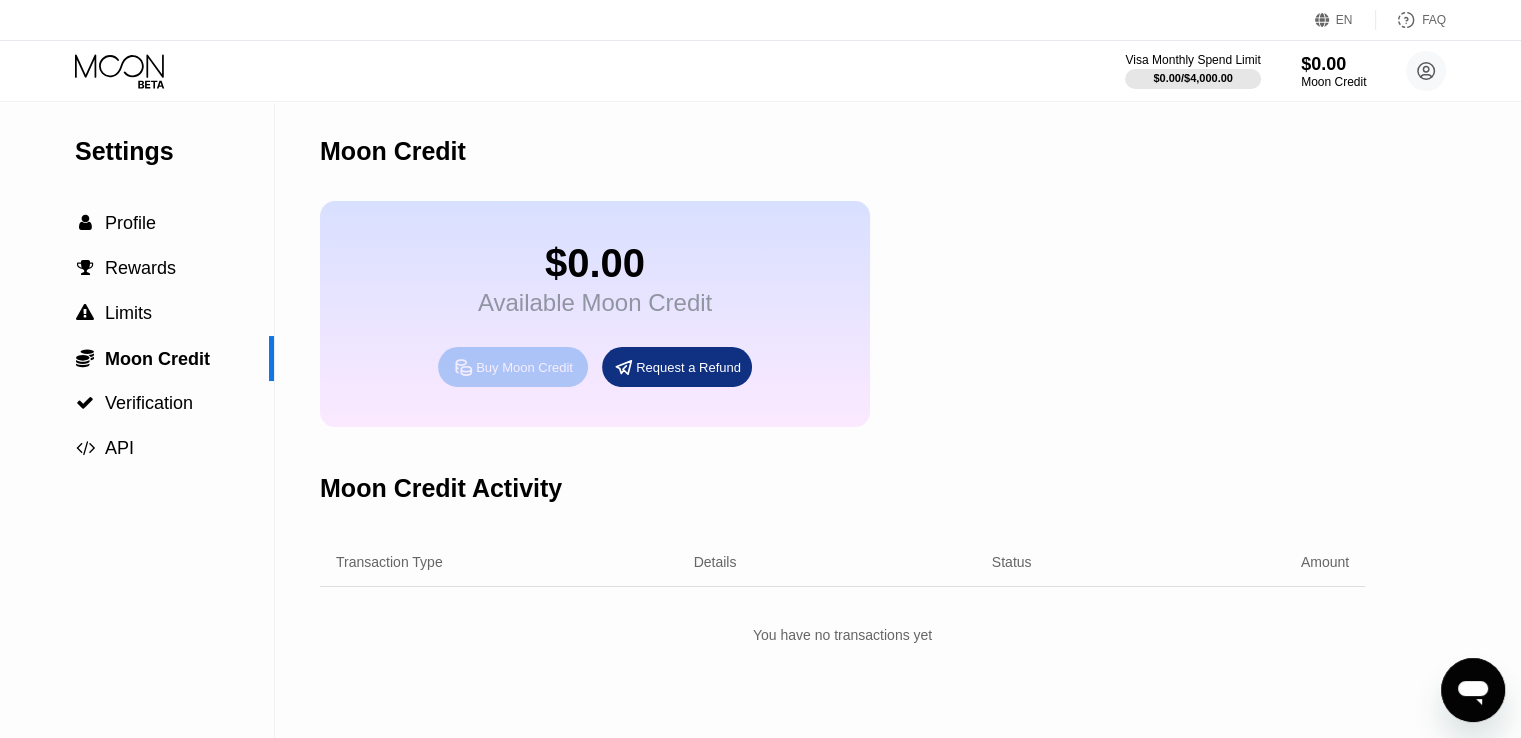 click on "Buy Moon Credit" at bounding box center (524, 367) 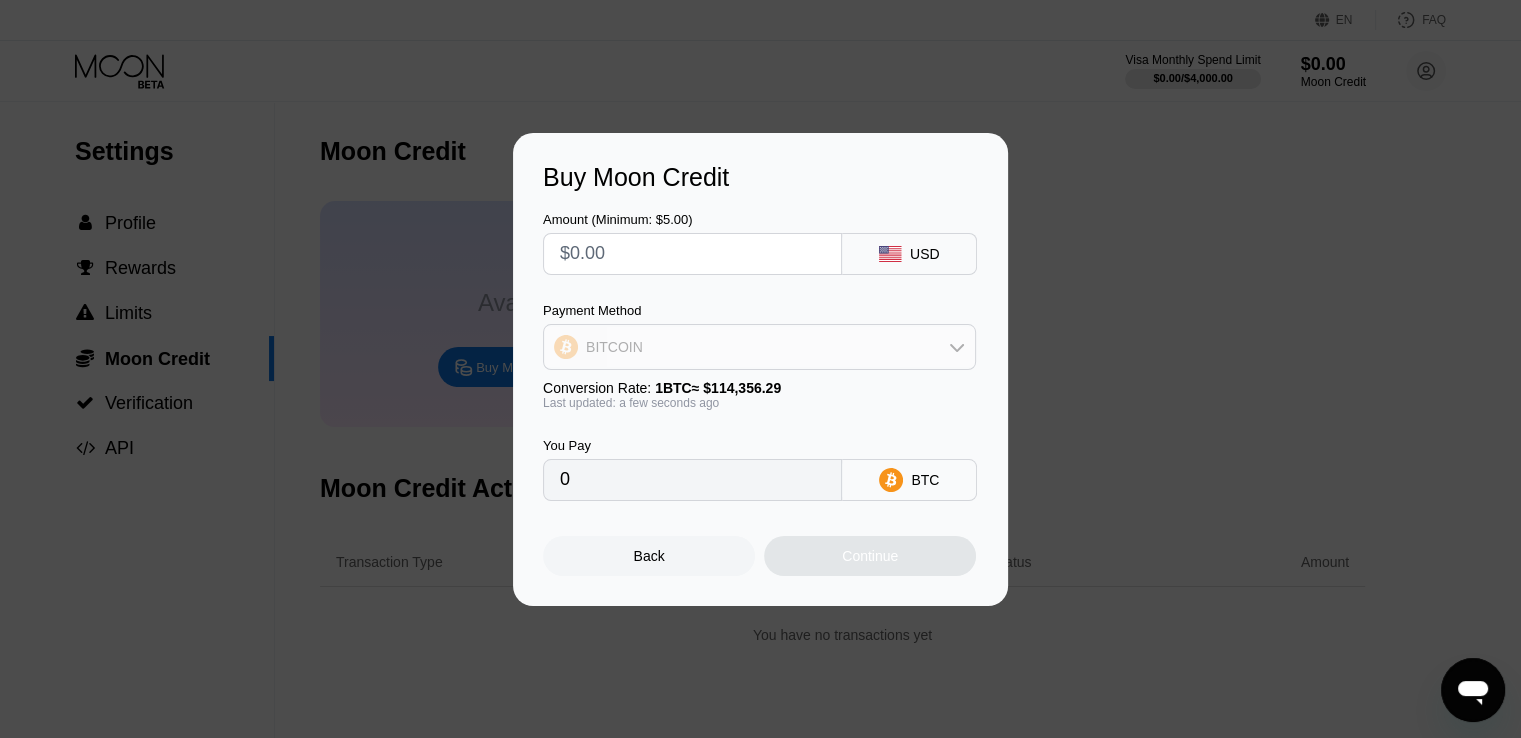click on "BITCOIN" at bounding box center (759, 347) 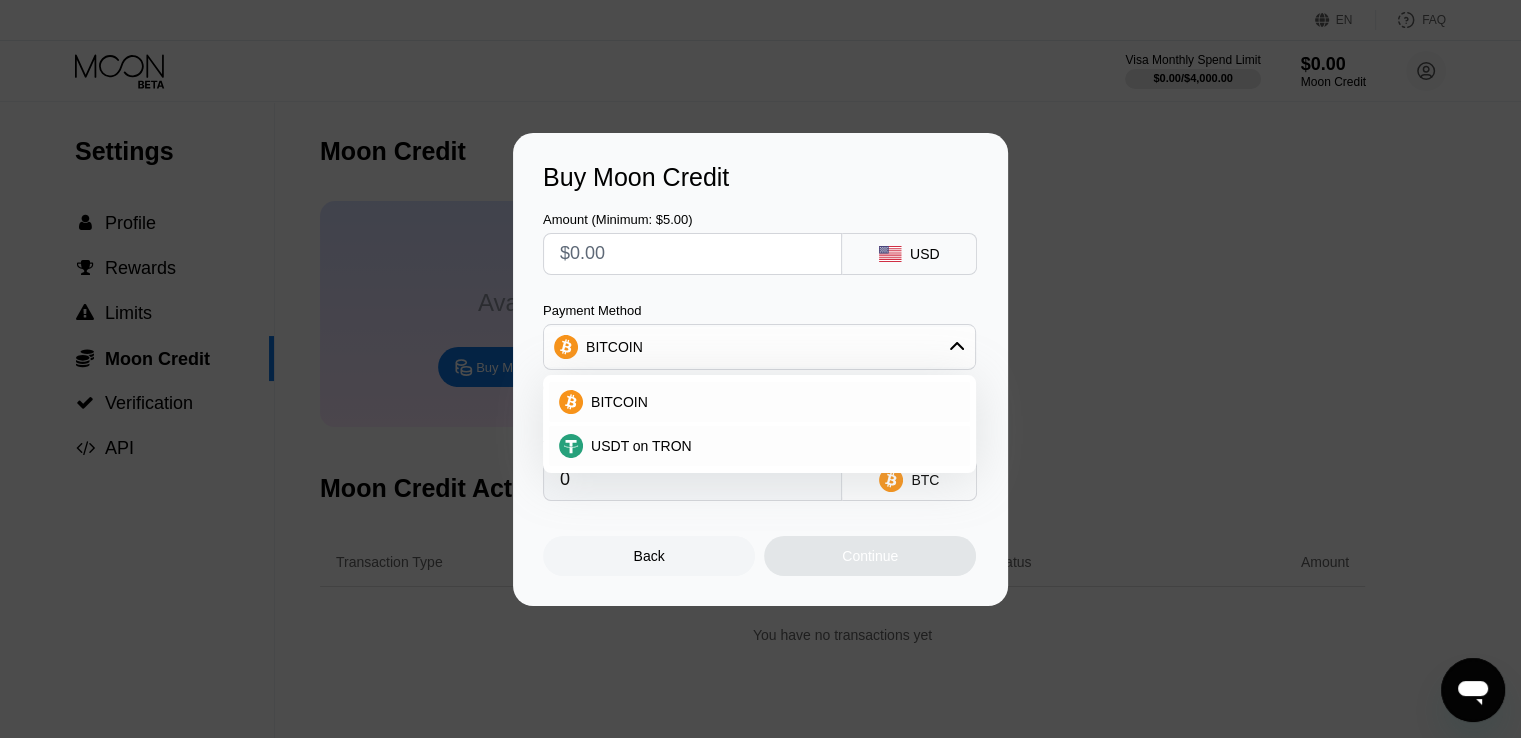 click at bounding box center [692, 254] 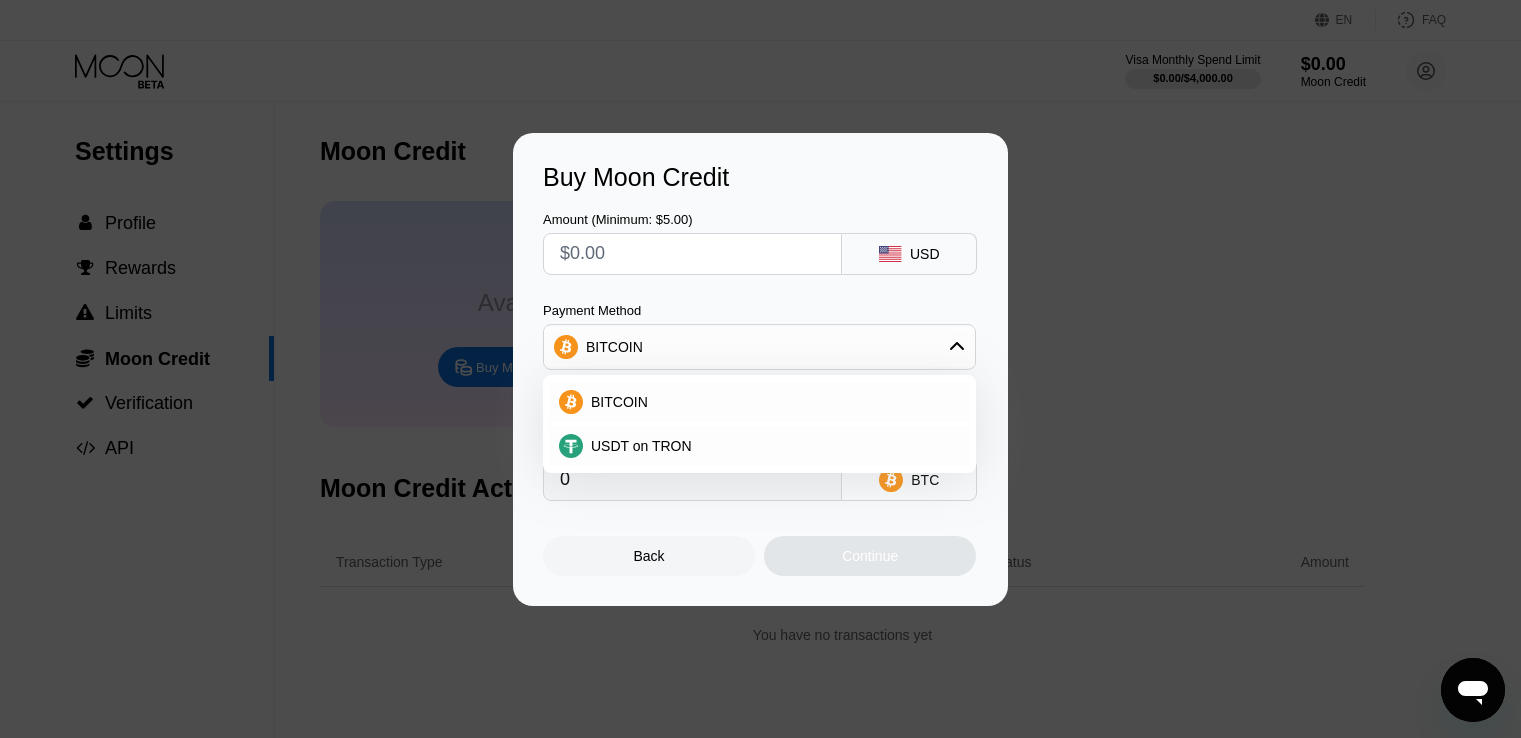scroll, scrollTop: 0, scrollLeft: 0, axis: both 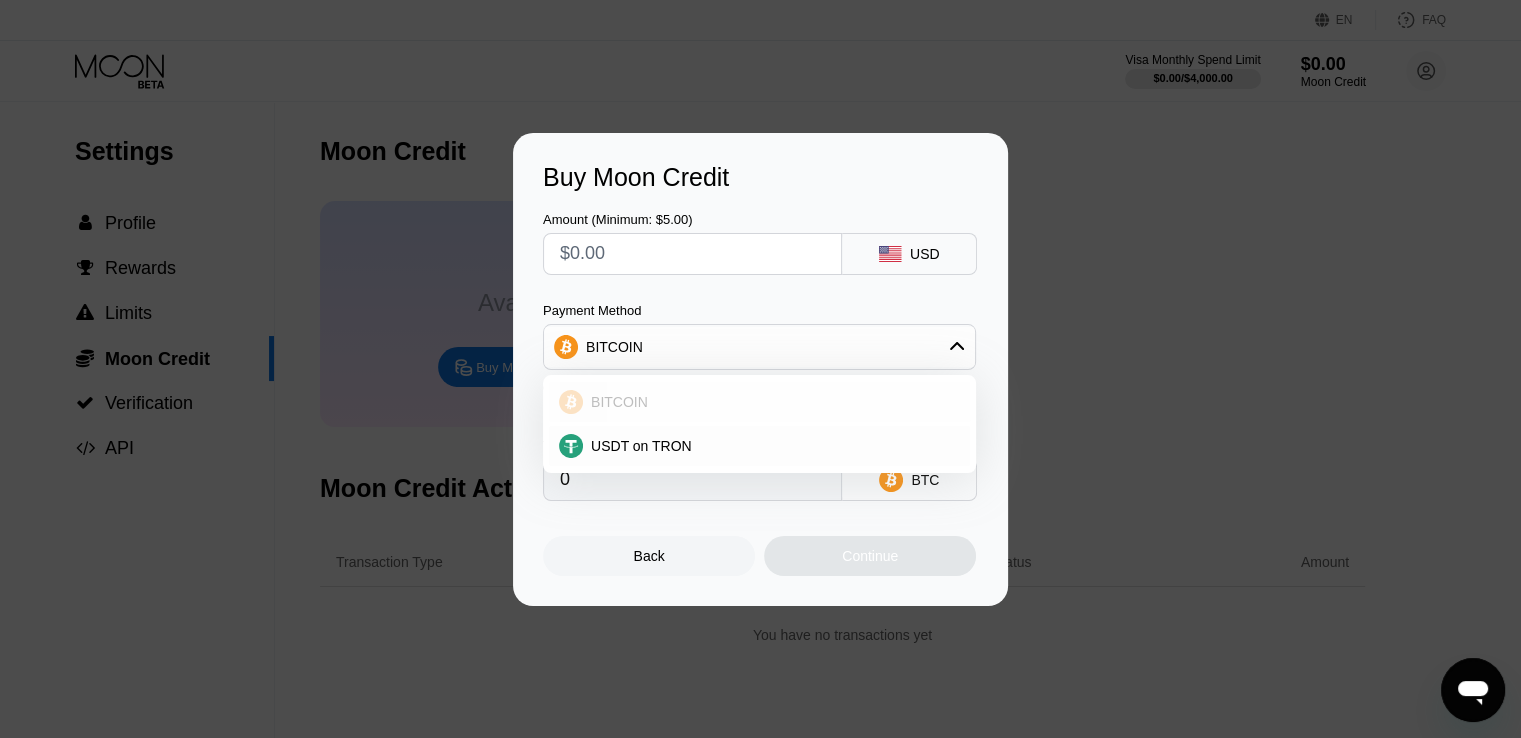 click on "BITCOIN" at bounding box center [771, 402] 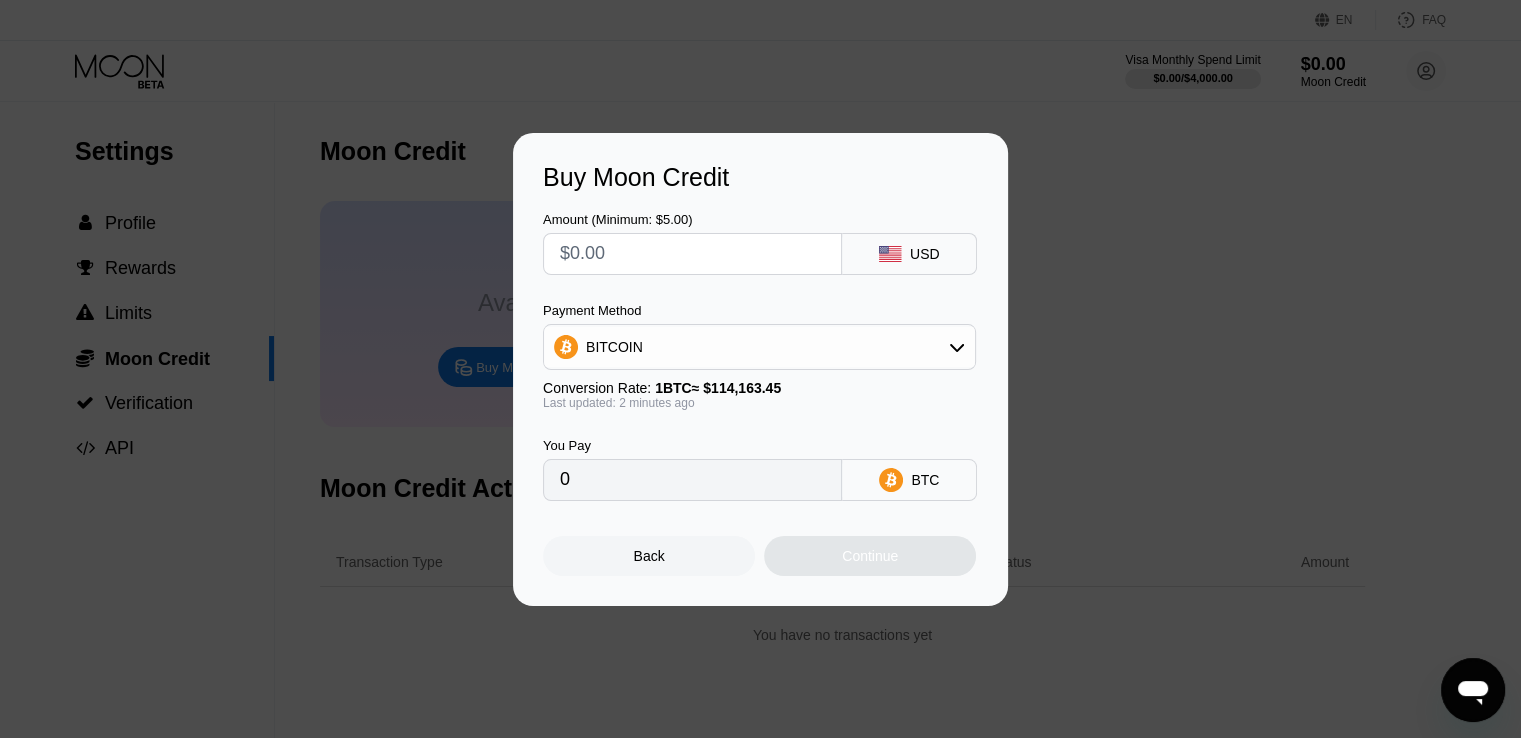 click on "0" at bounding box center (692, 480) 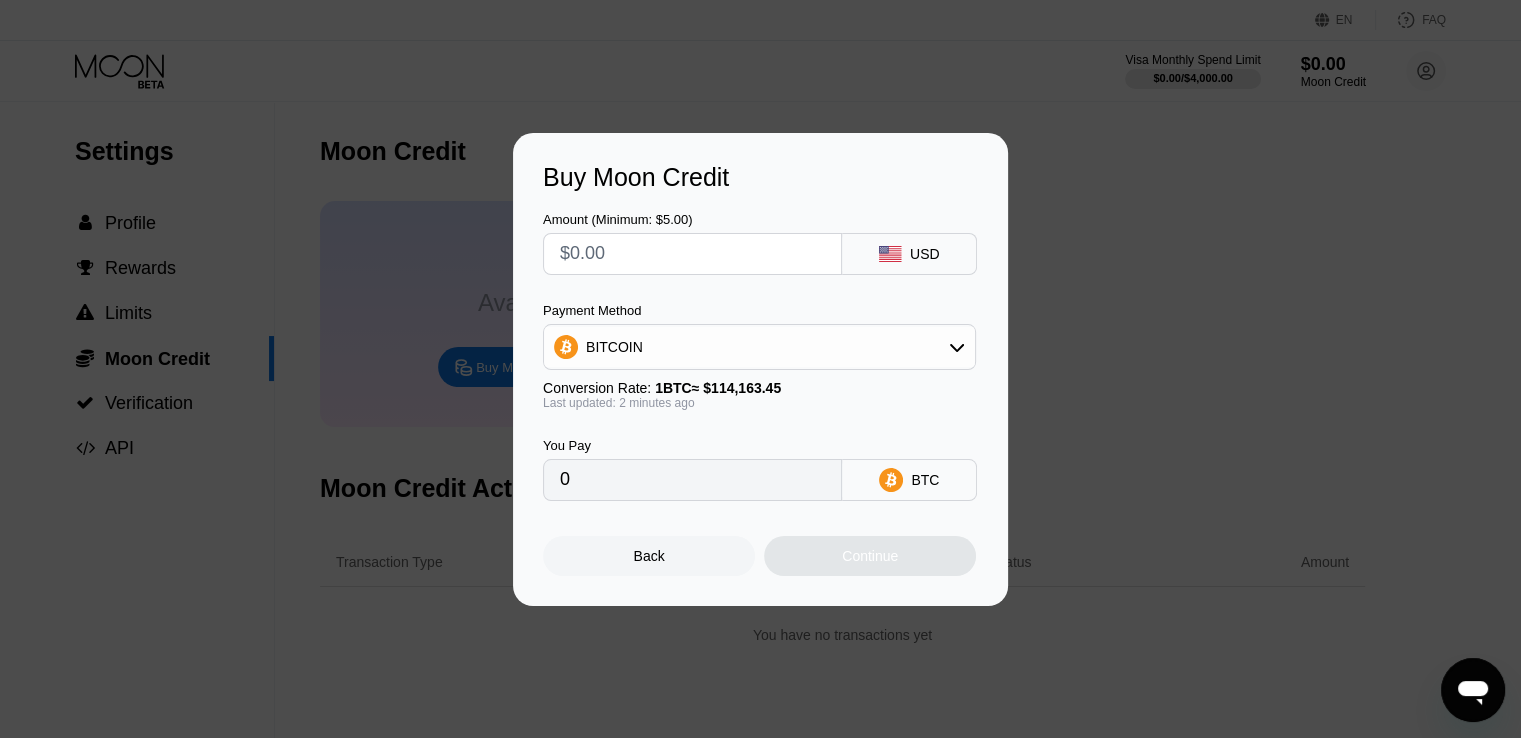 scroll, scrollTop: 304, scrollLeft: 0, axis: vertical 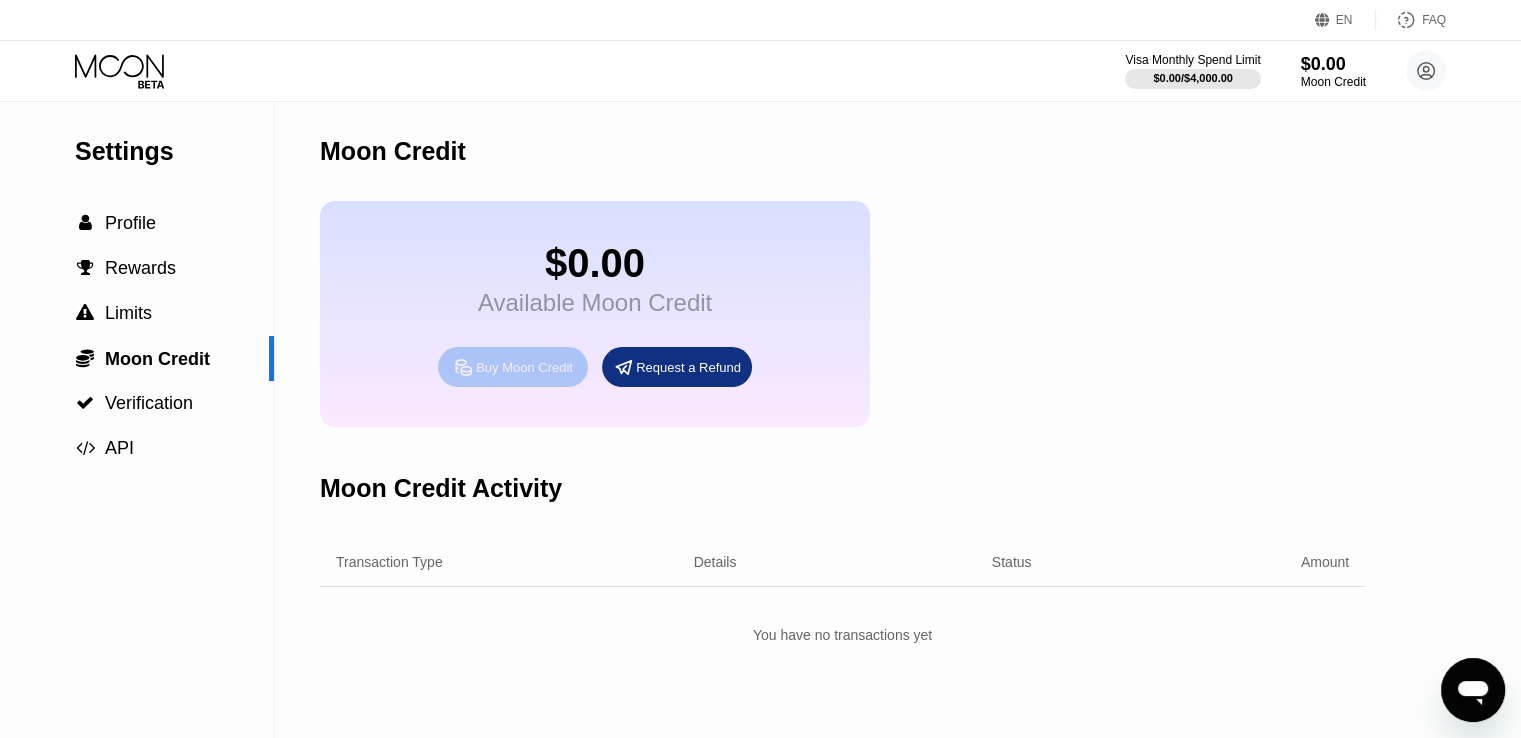click on "Buy Moon Credit" at bounding box center [524, 367] 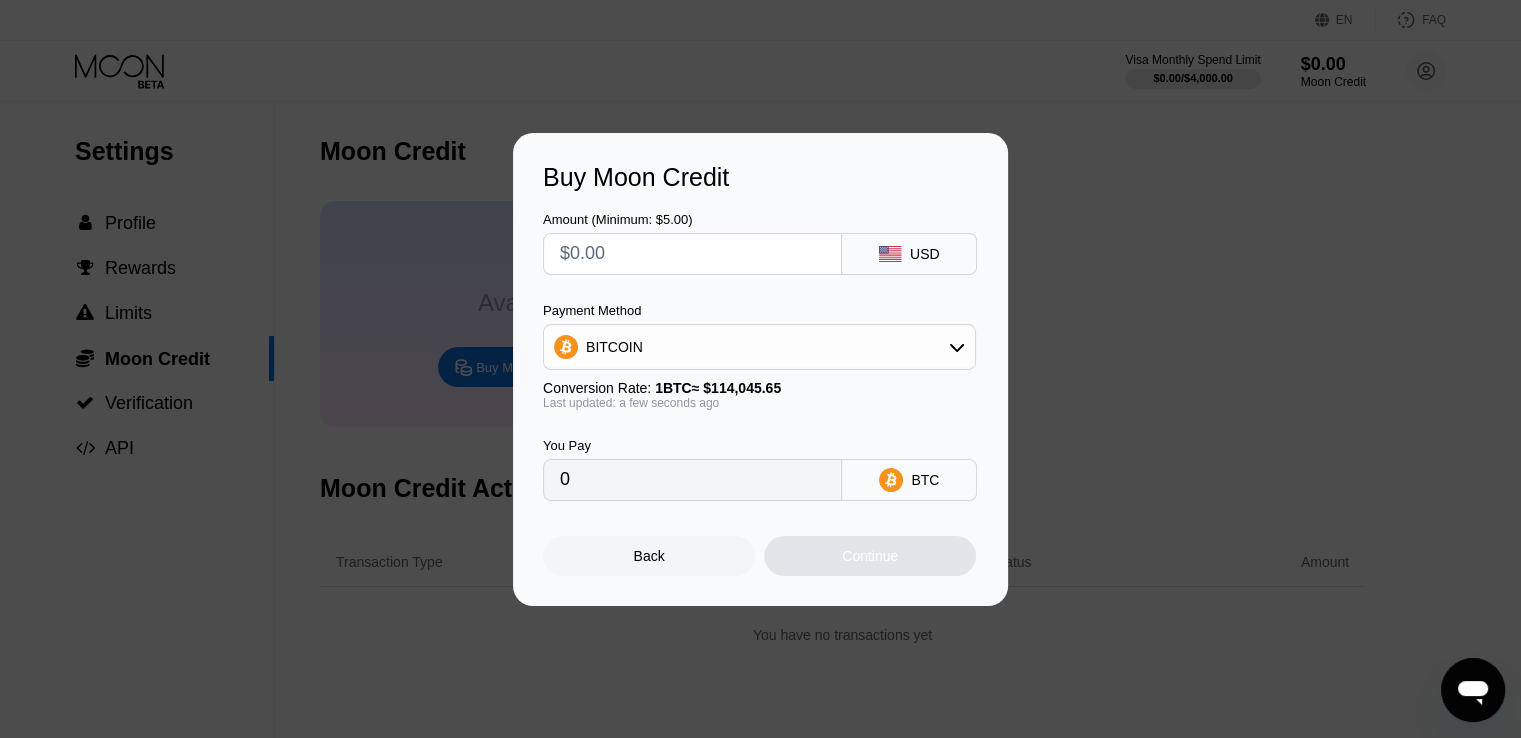 click at bounding box center (692, 254) 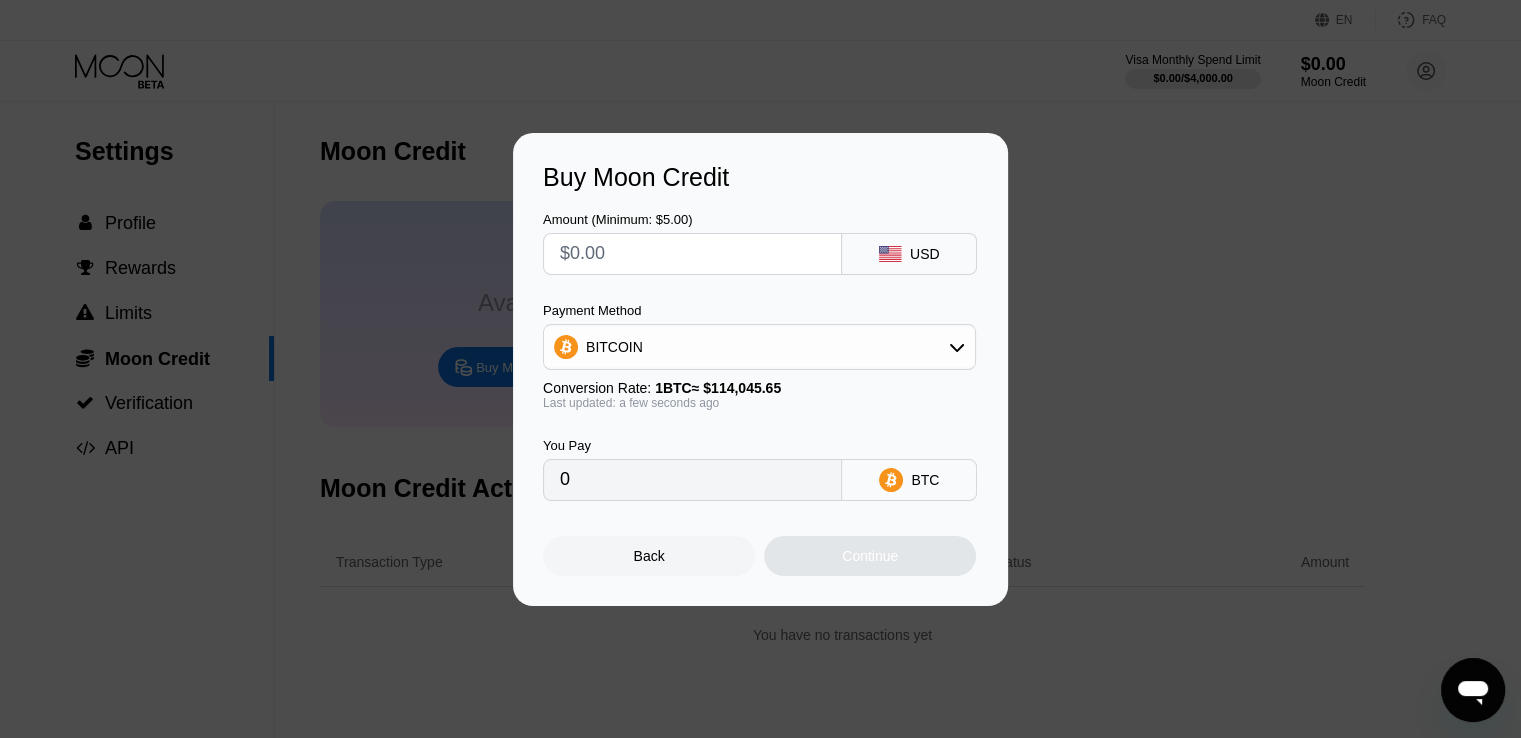 type on "$1" 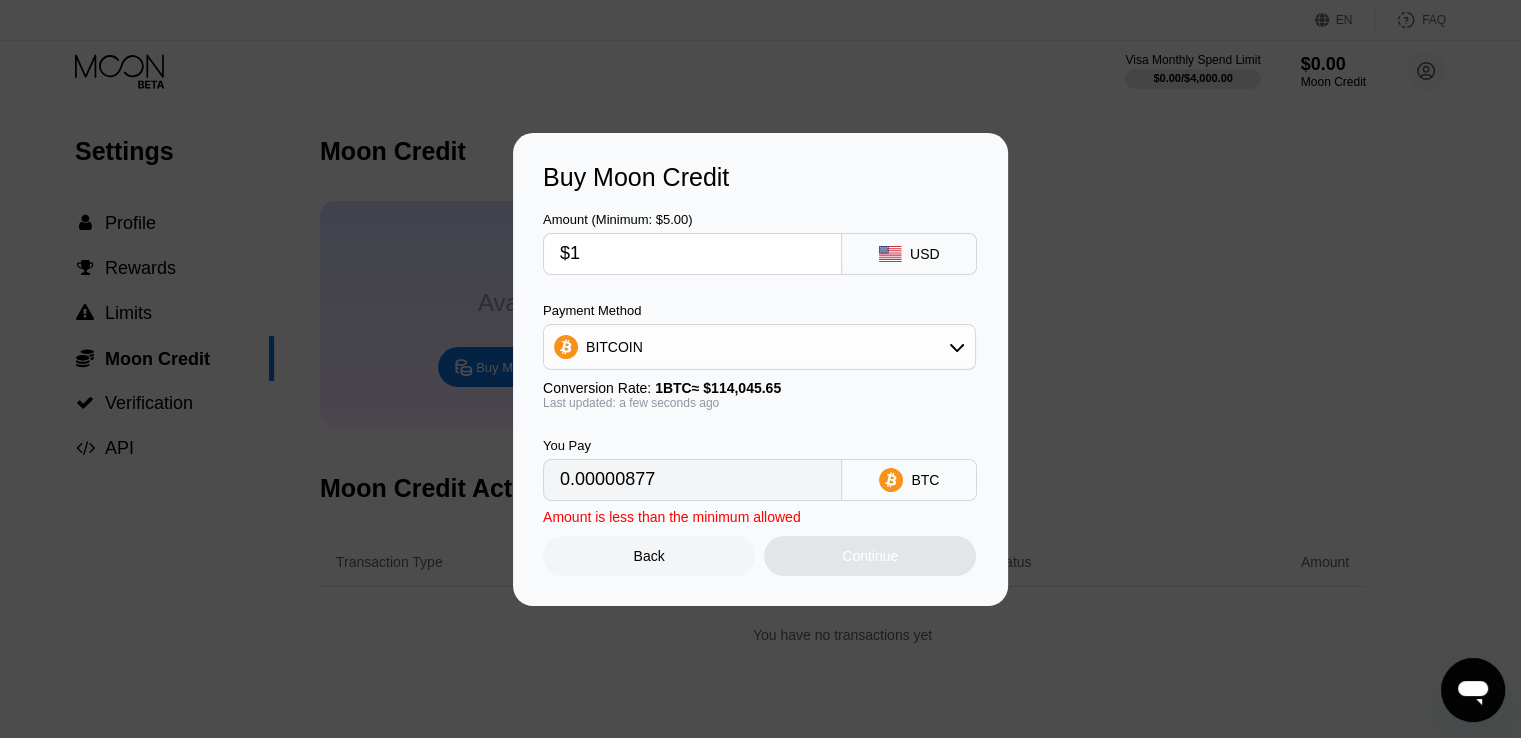 type on "0.00000877" 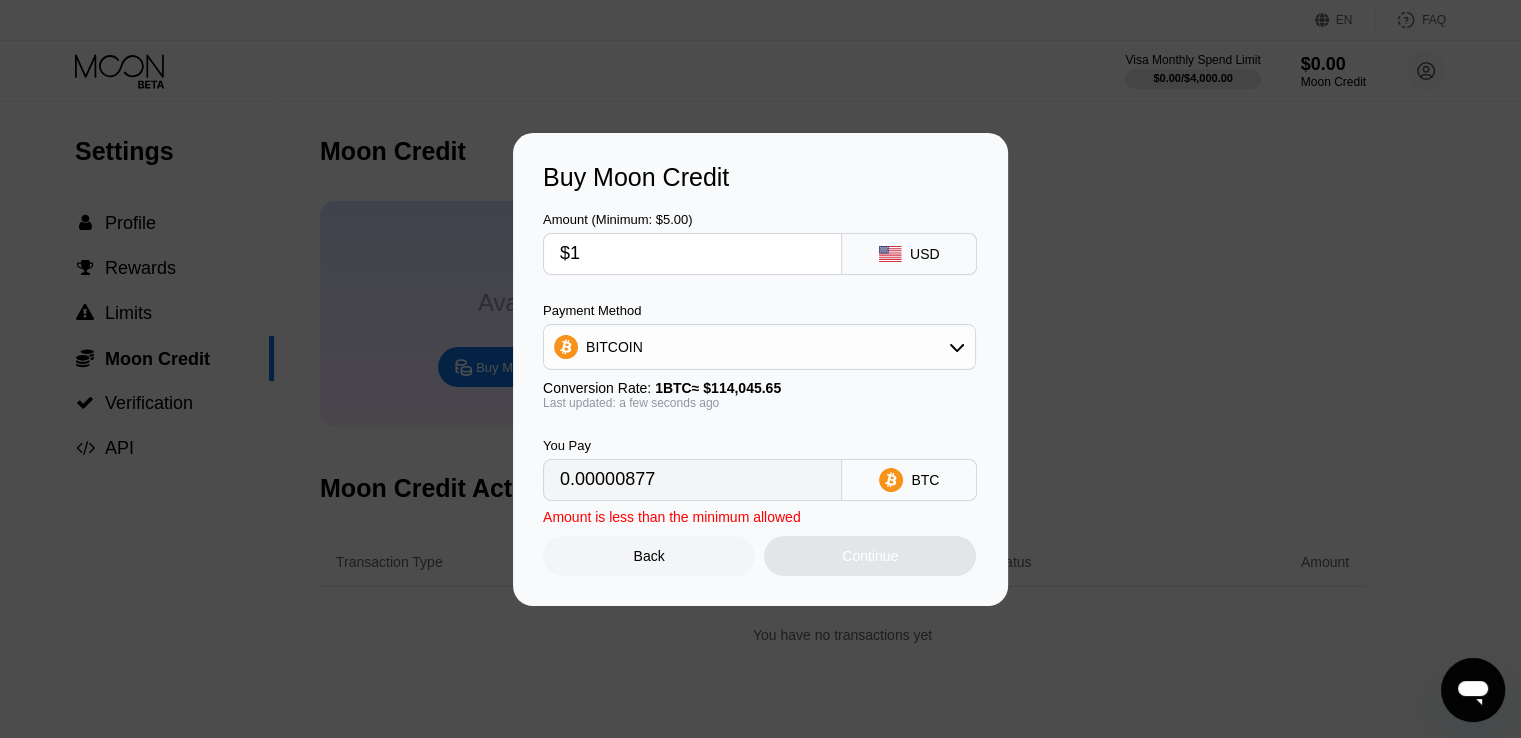 type on "$10" 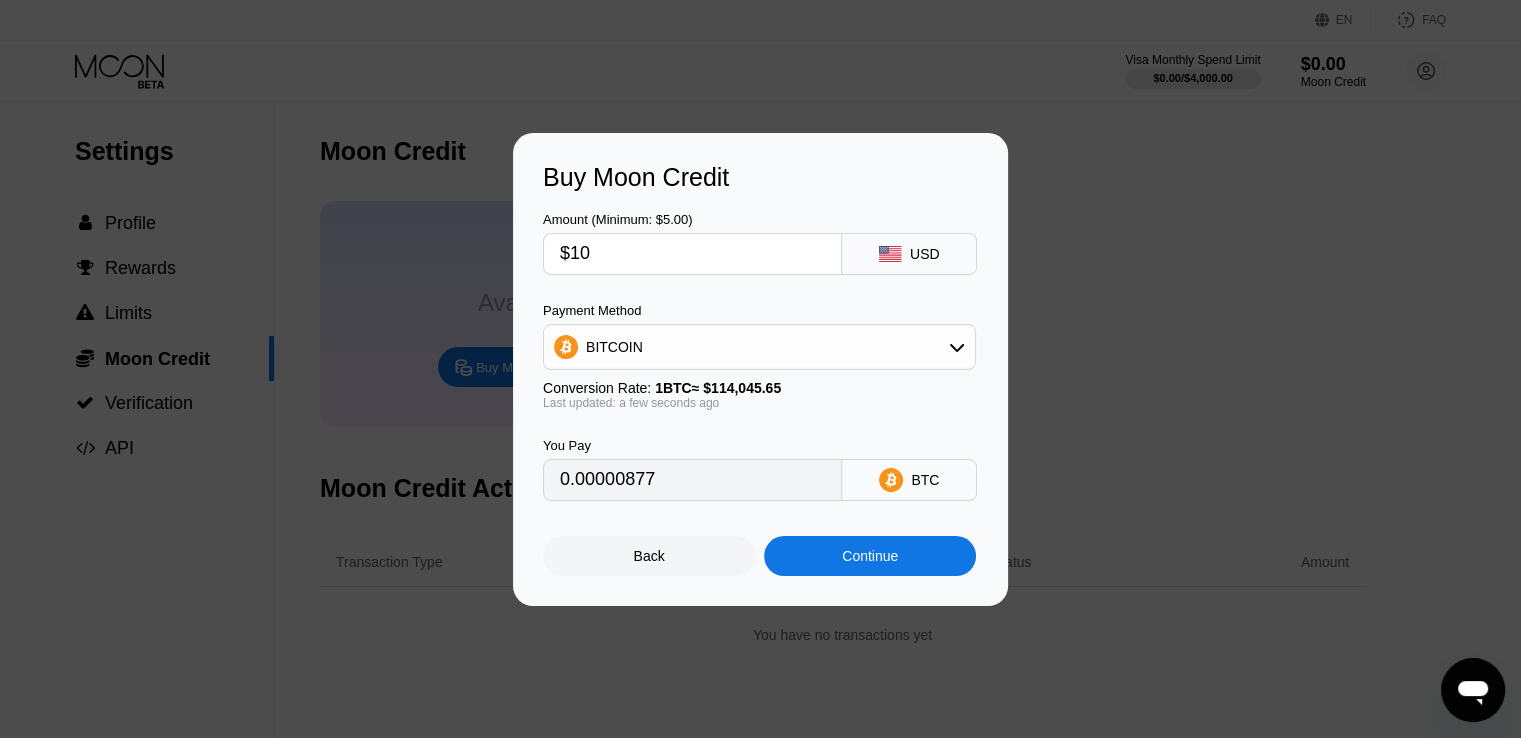 type on "0.00008769" 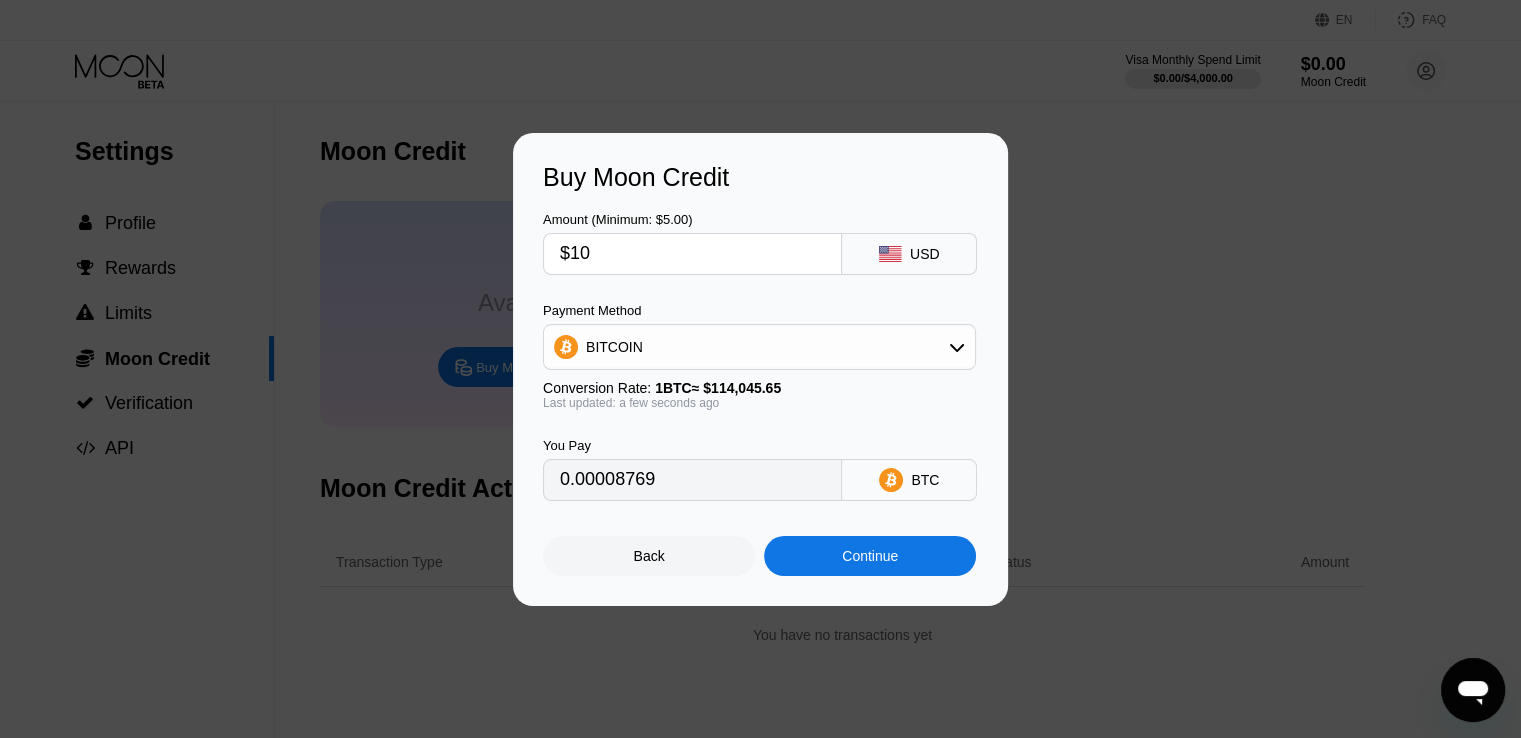 type on "$100" 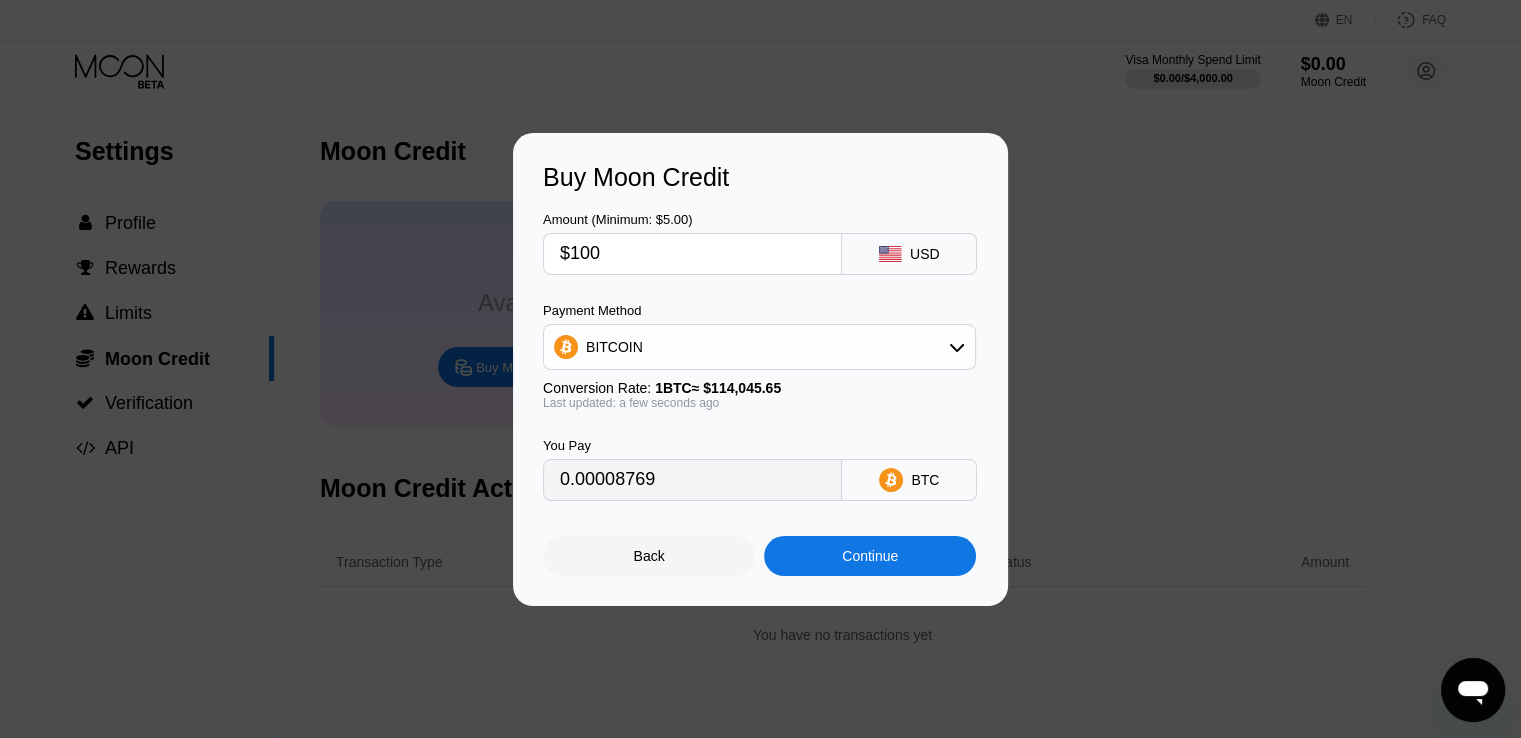type on "0.00087685" 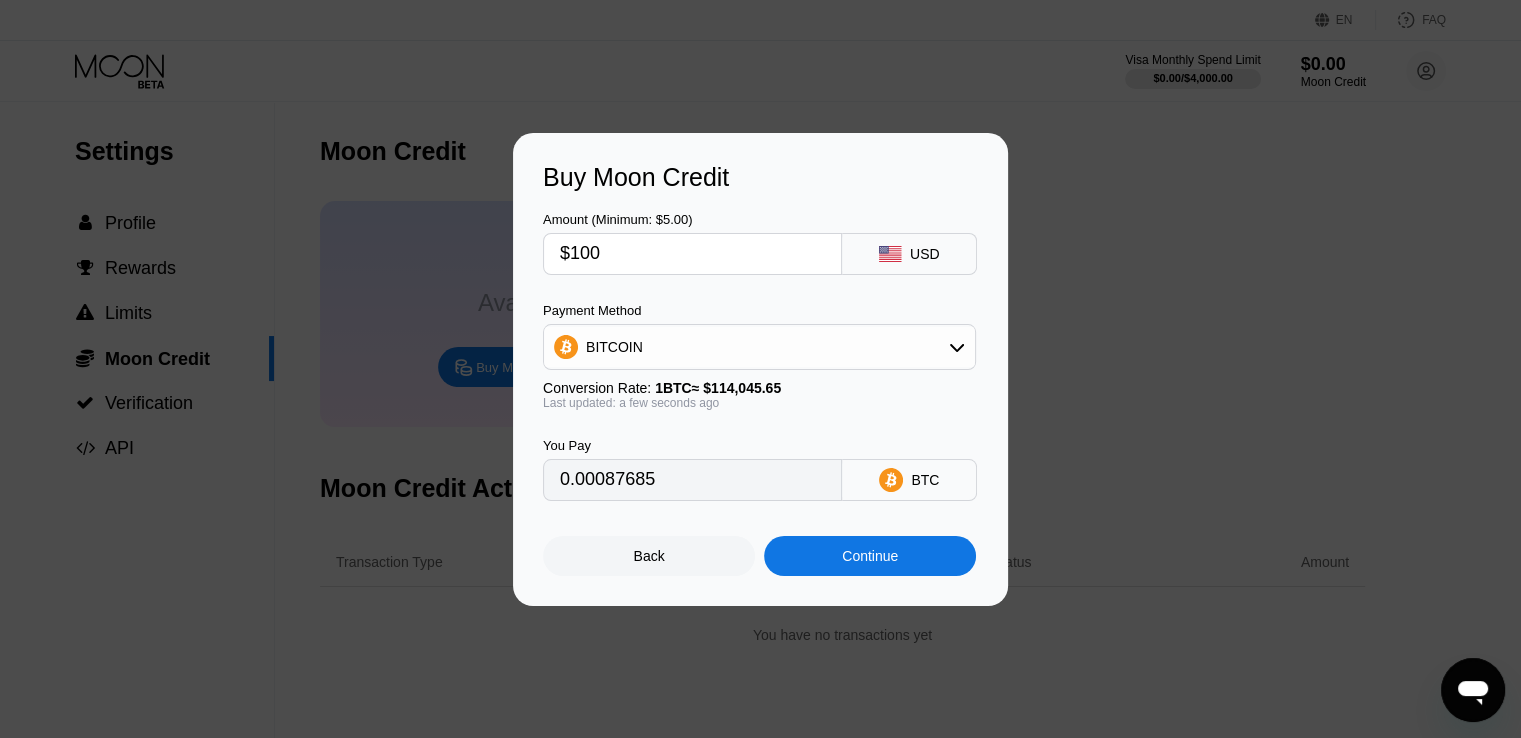 type on "$10" 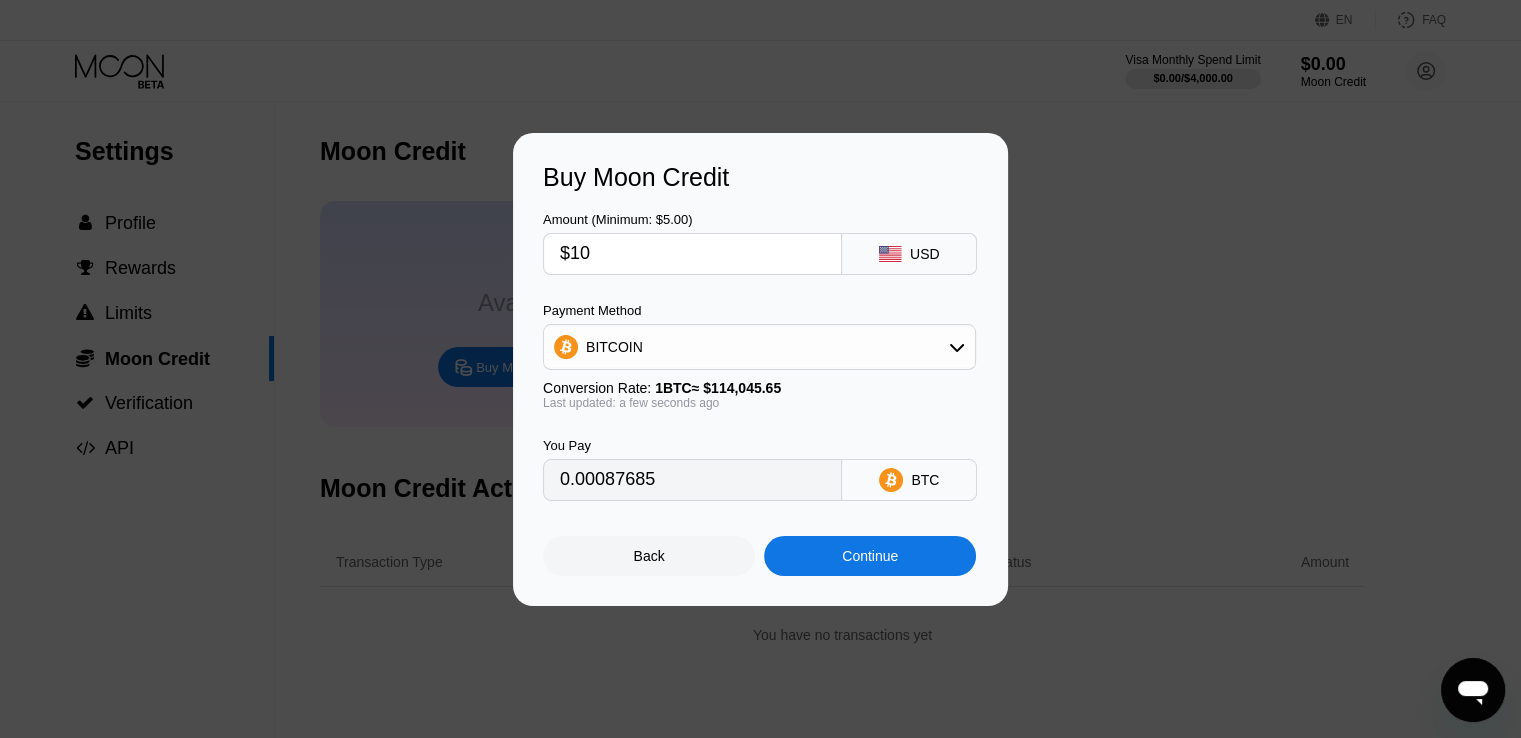 type on "0.00008769" 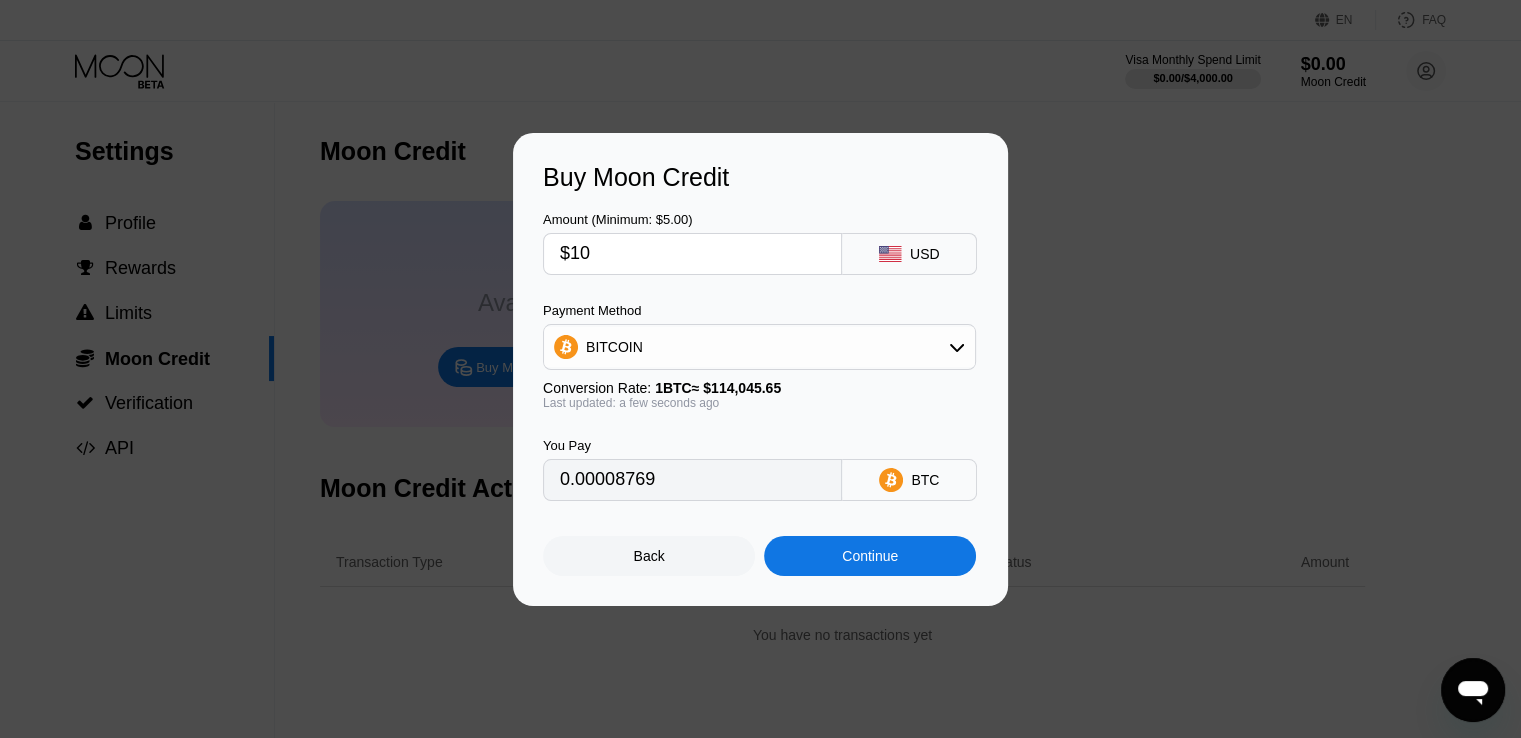 type on "$1" 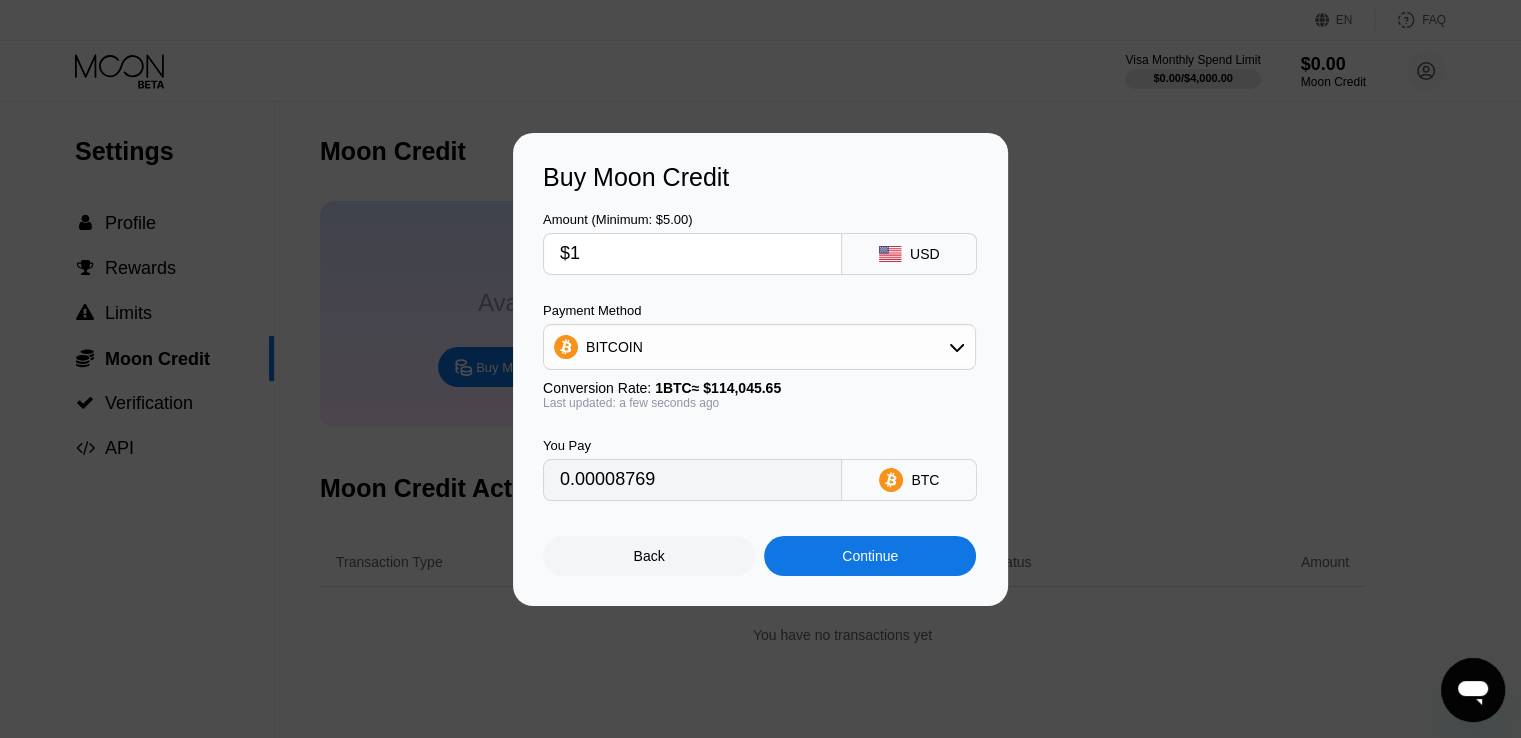 type on "0.00000877" 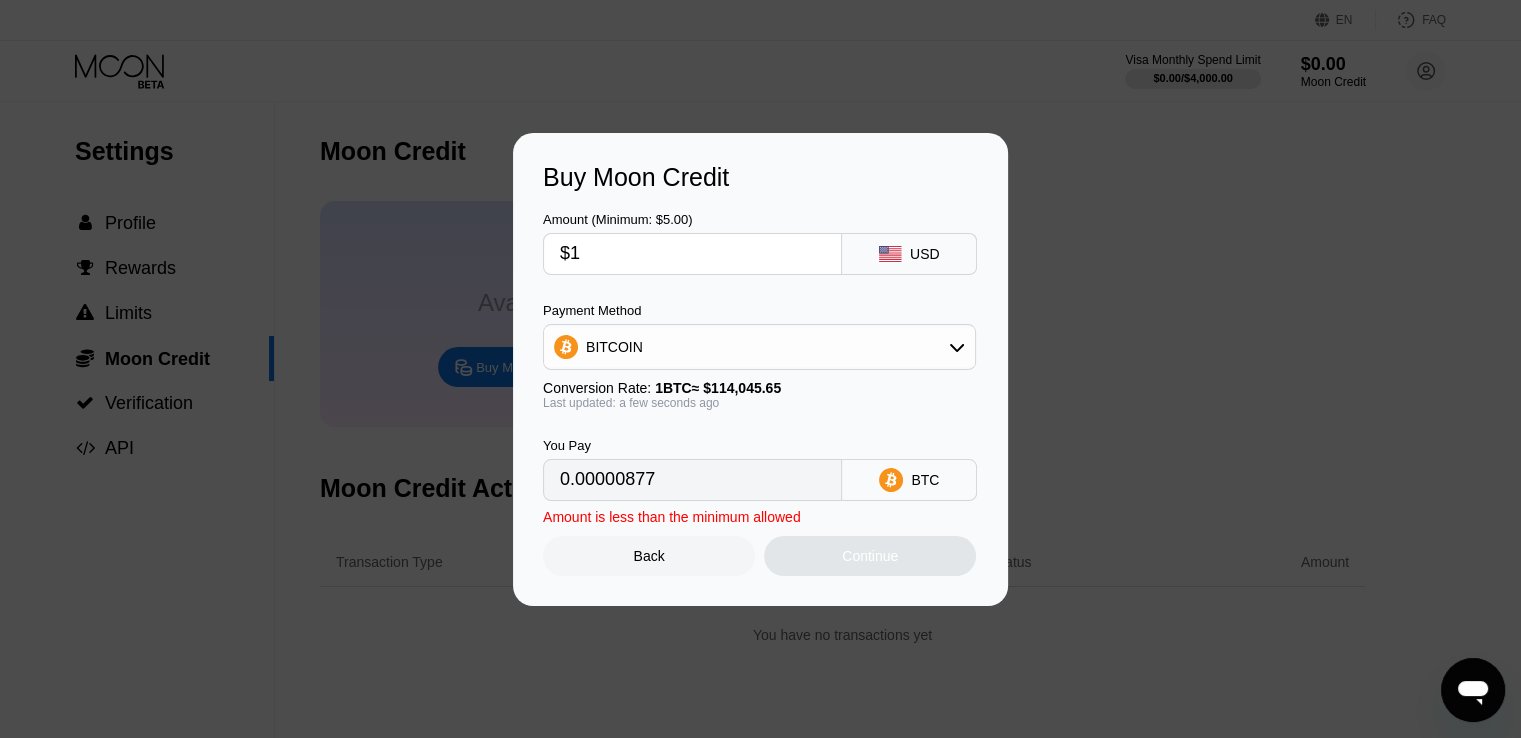type on "$11" 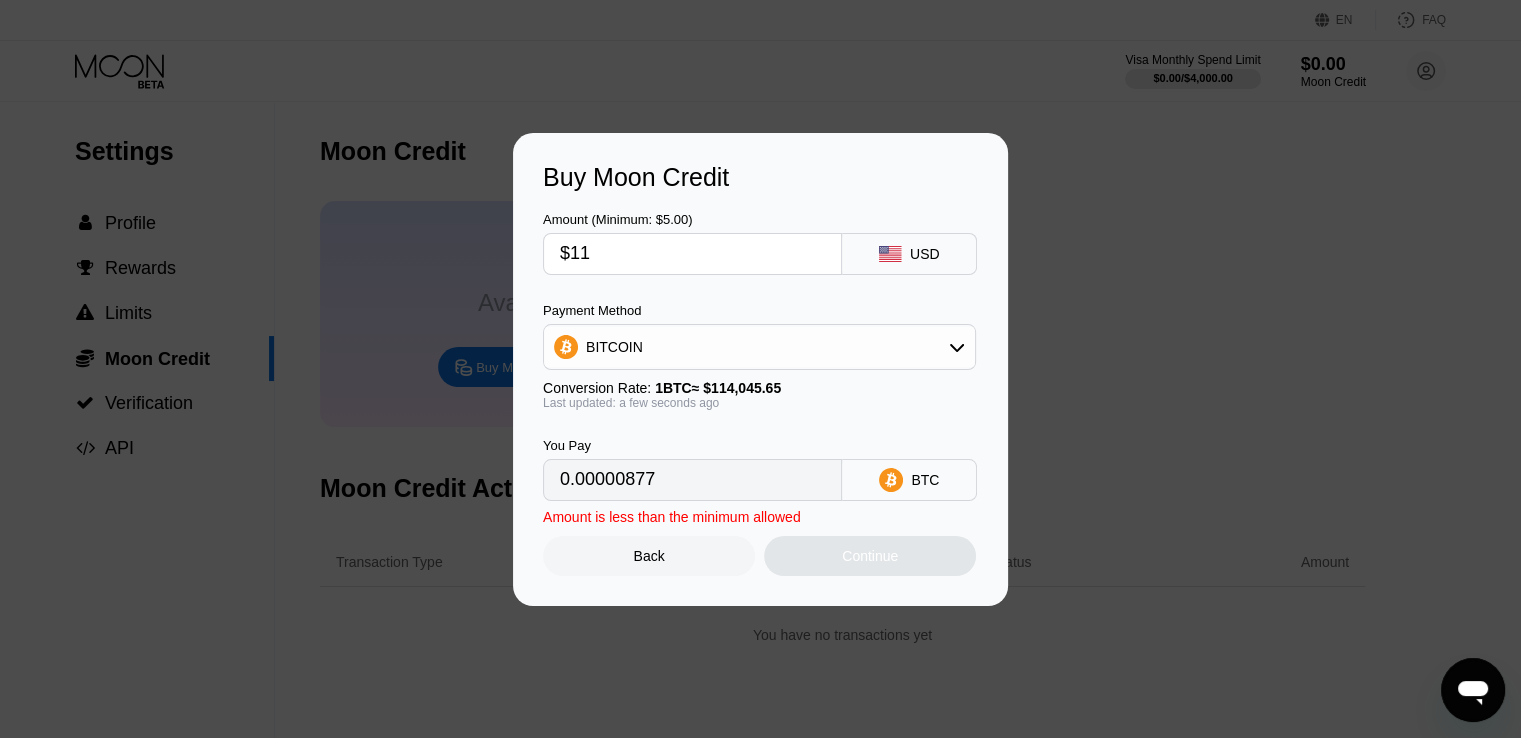 type on "0.00009646" 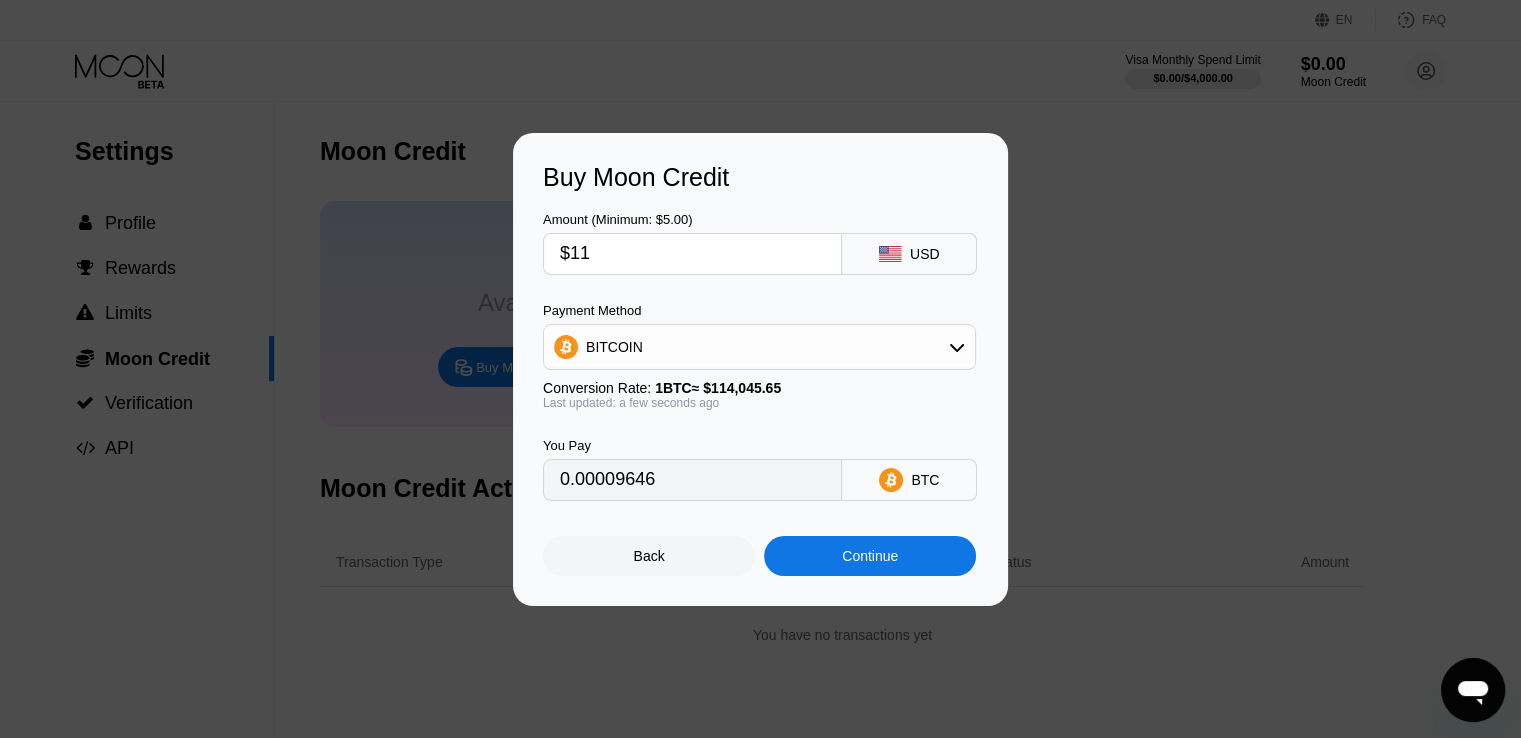 type on "$110" 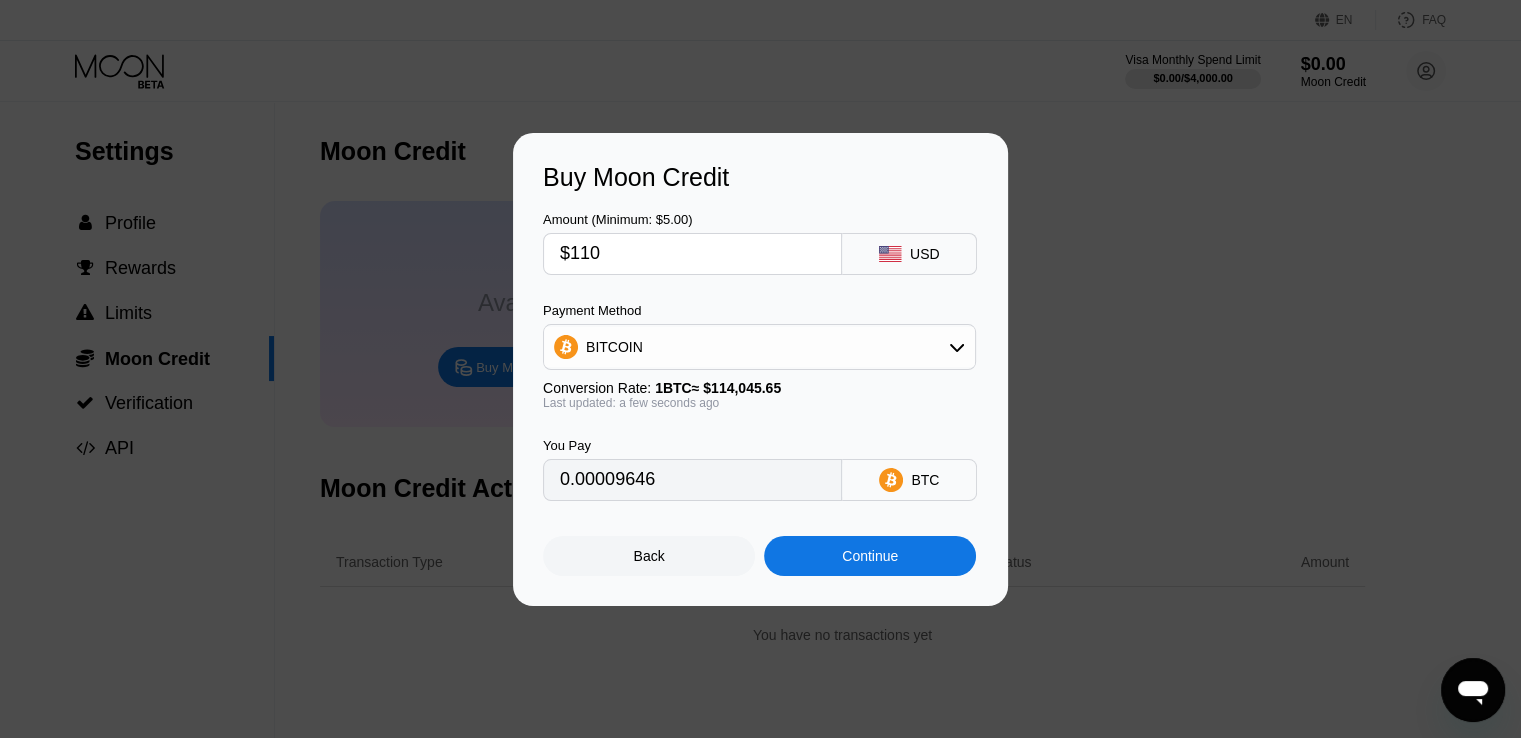 type on "0.00096453" 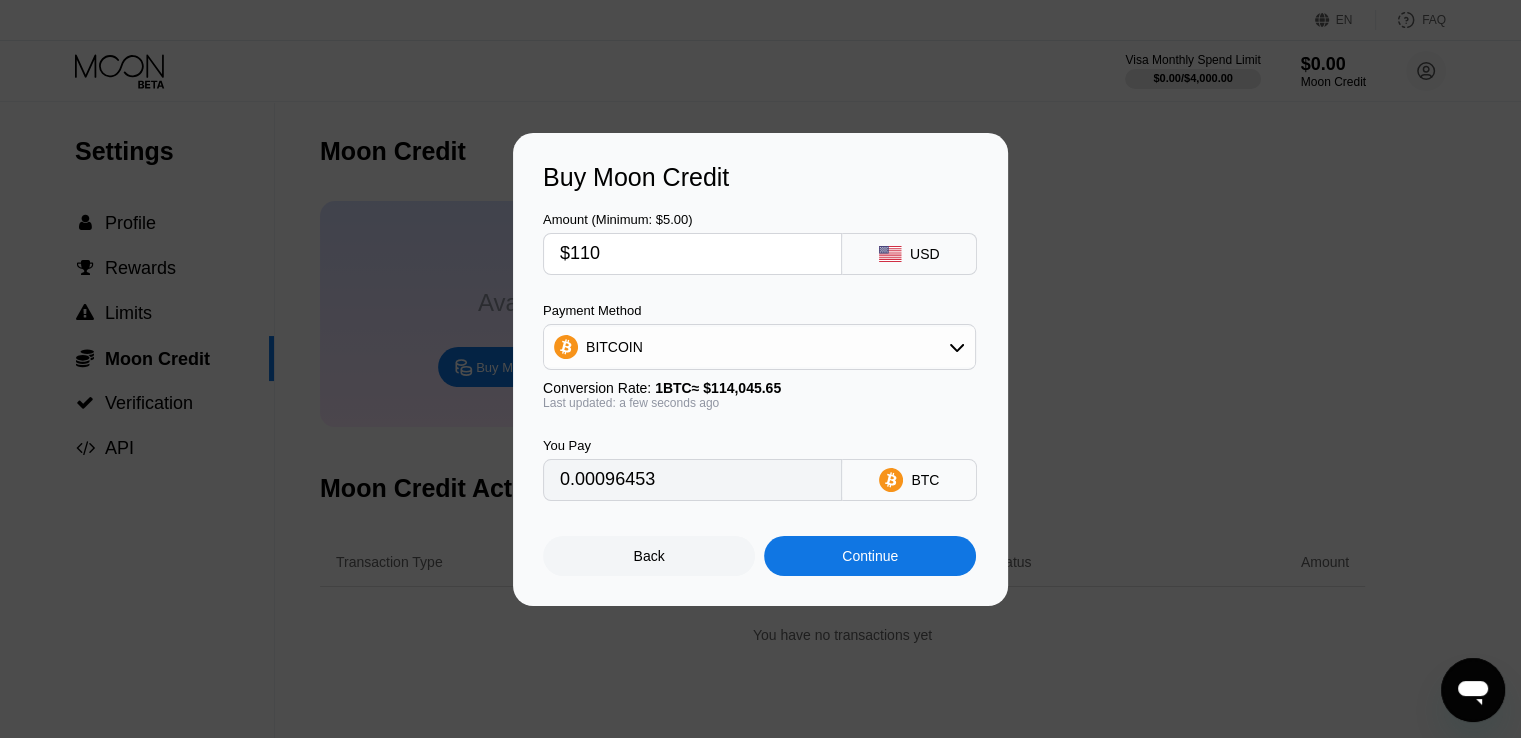type on "$11" 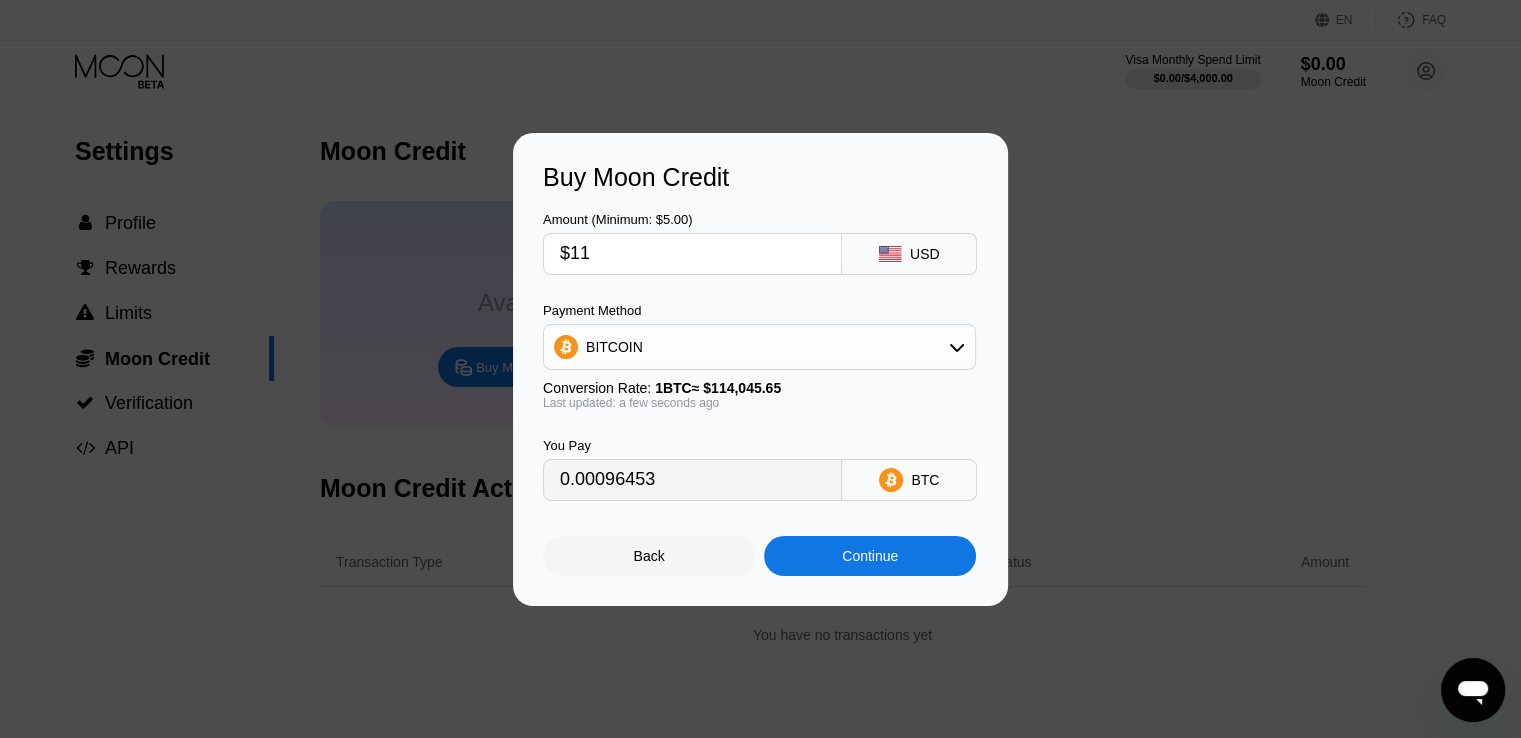 type on "0.00009646" 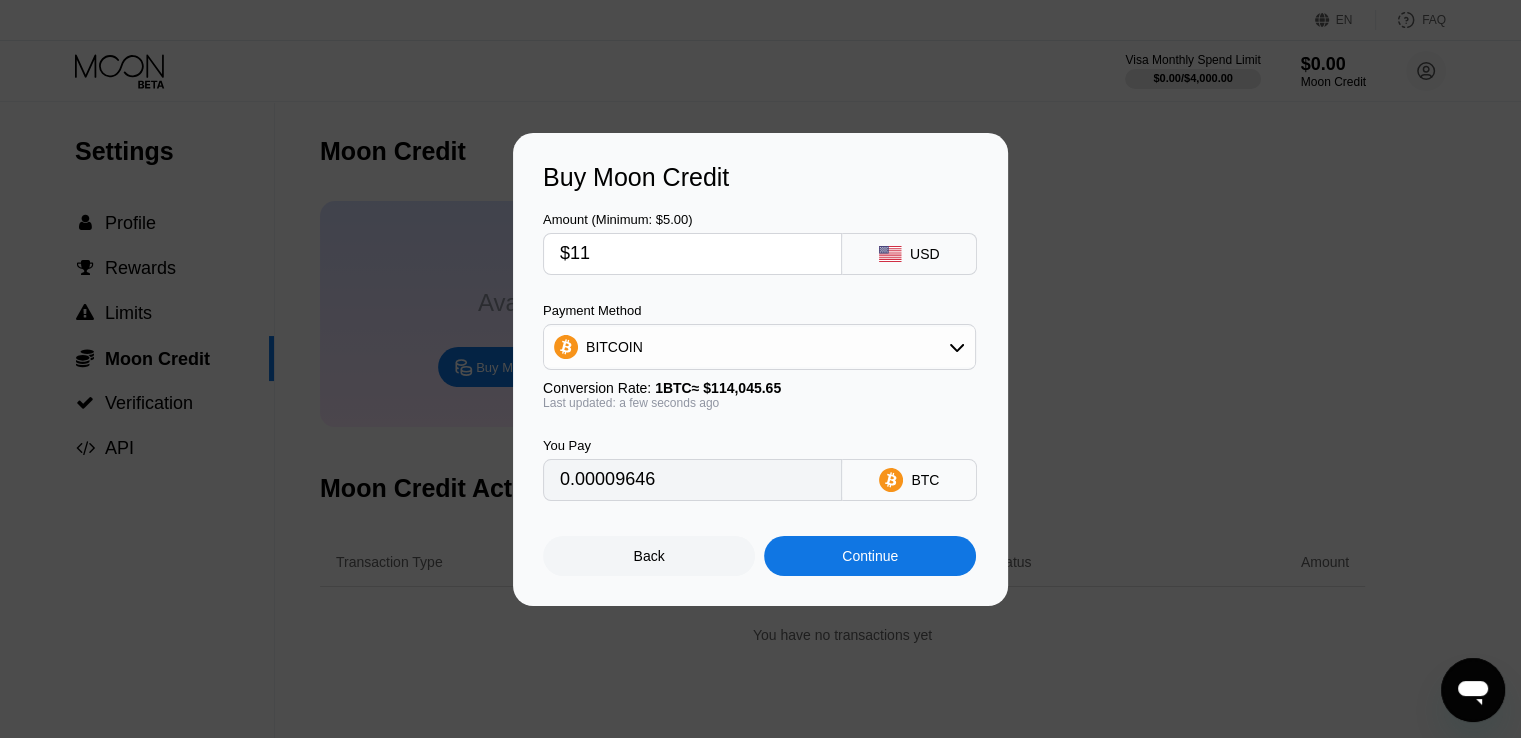 type on "$1" 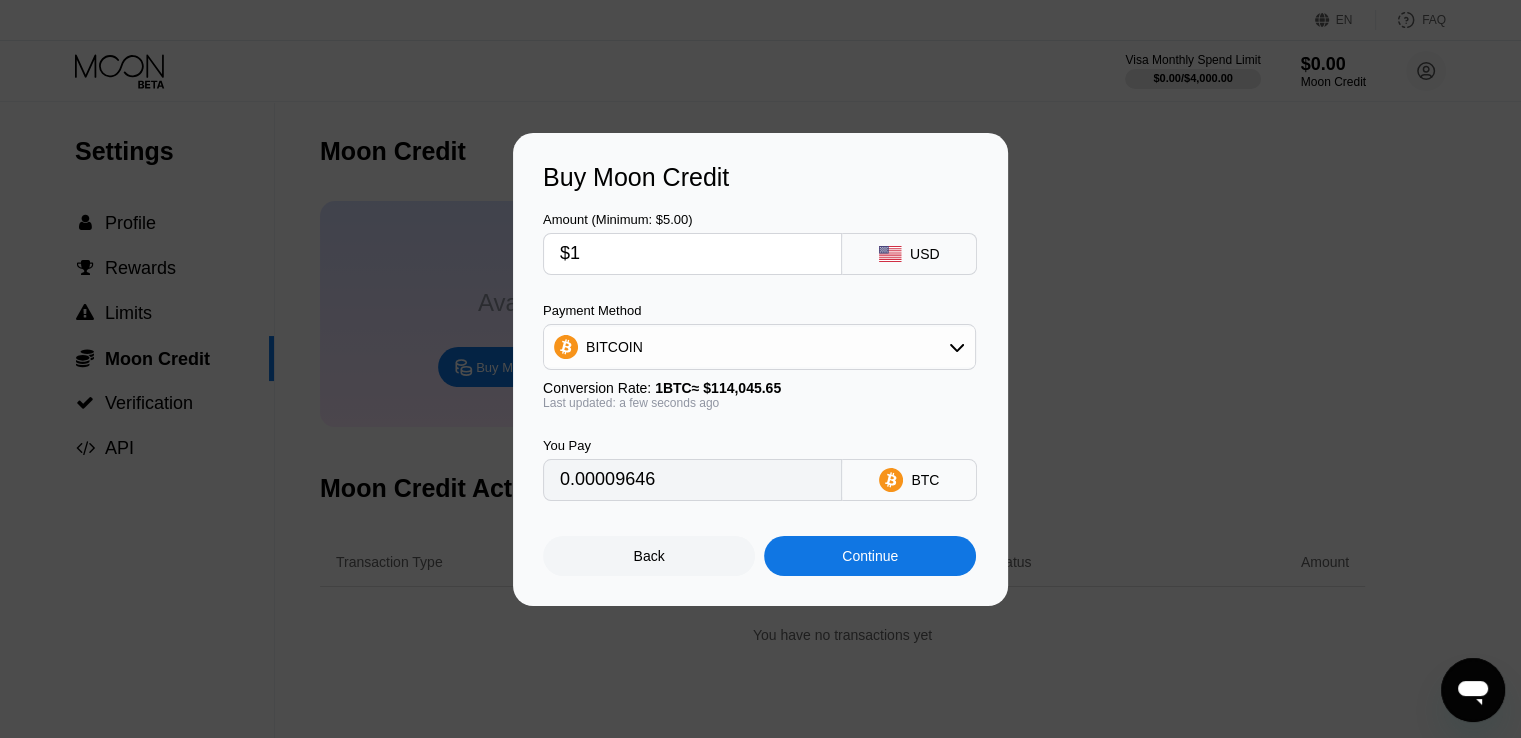 type on "0.00000877" 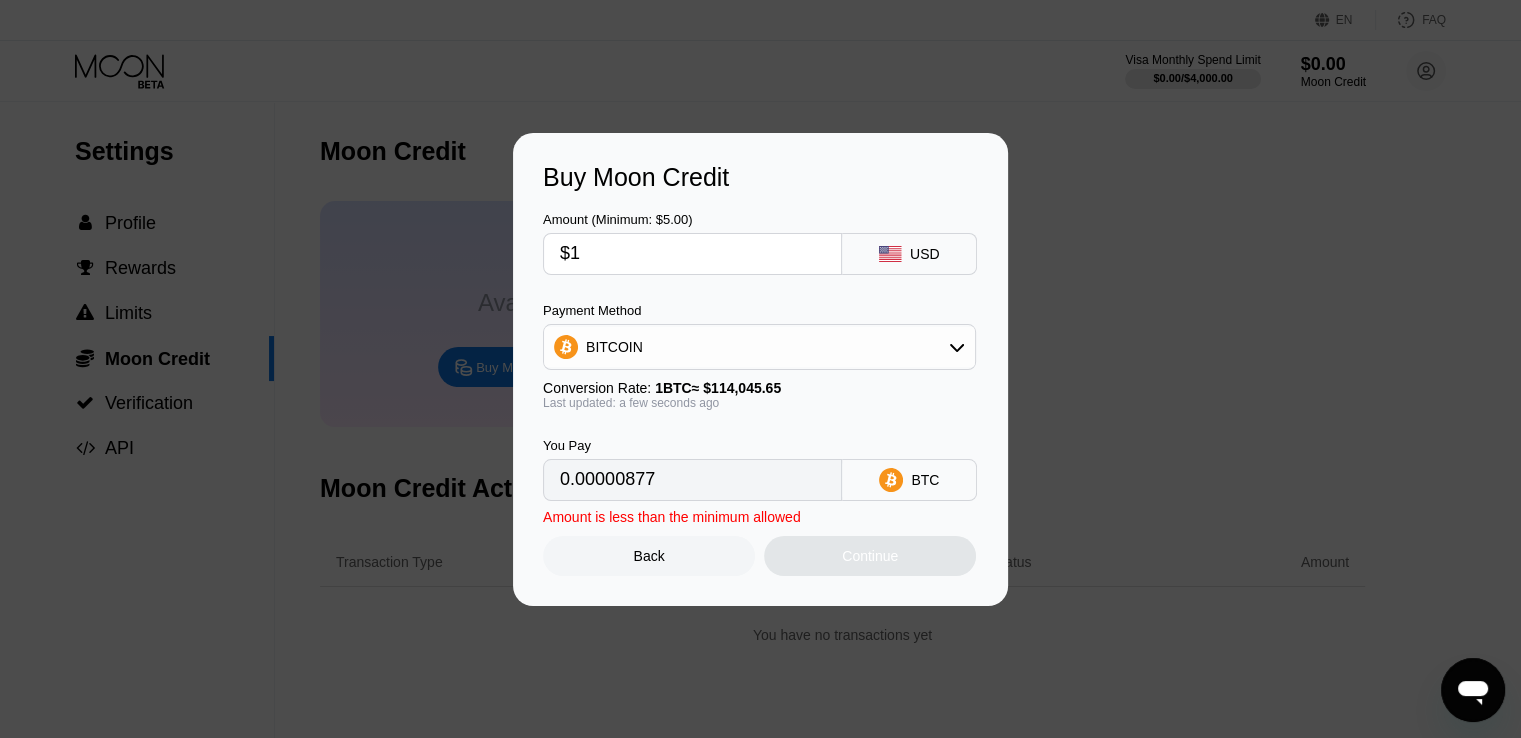 type 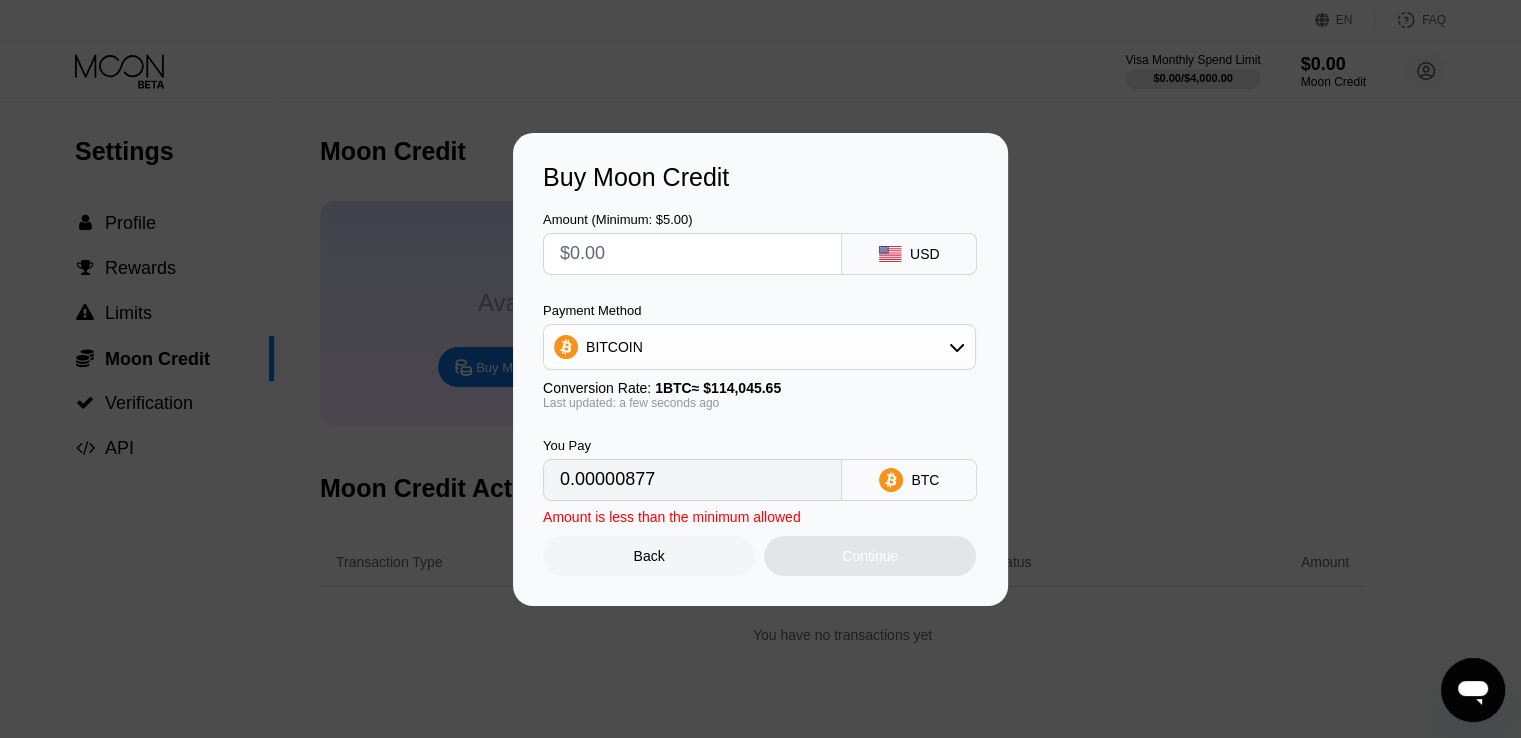 type on "0" 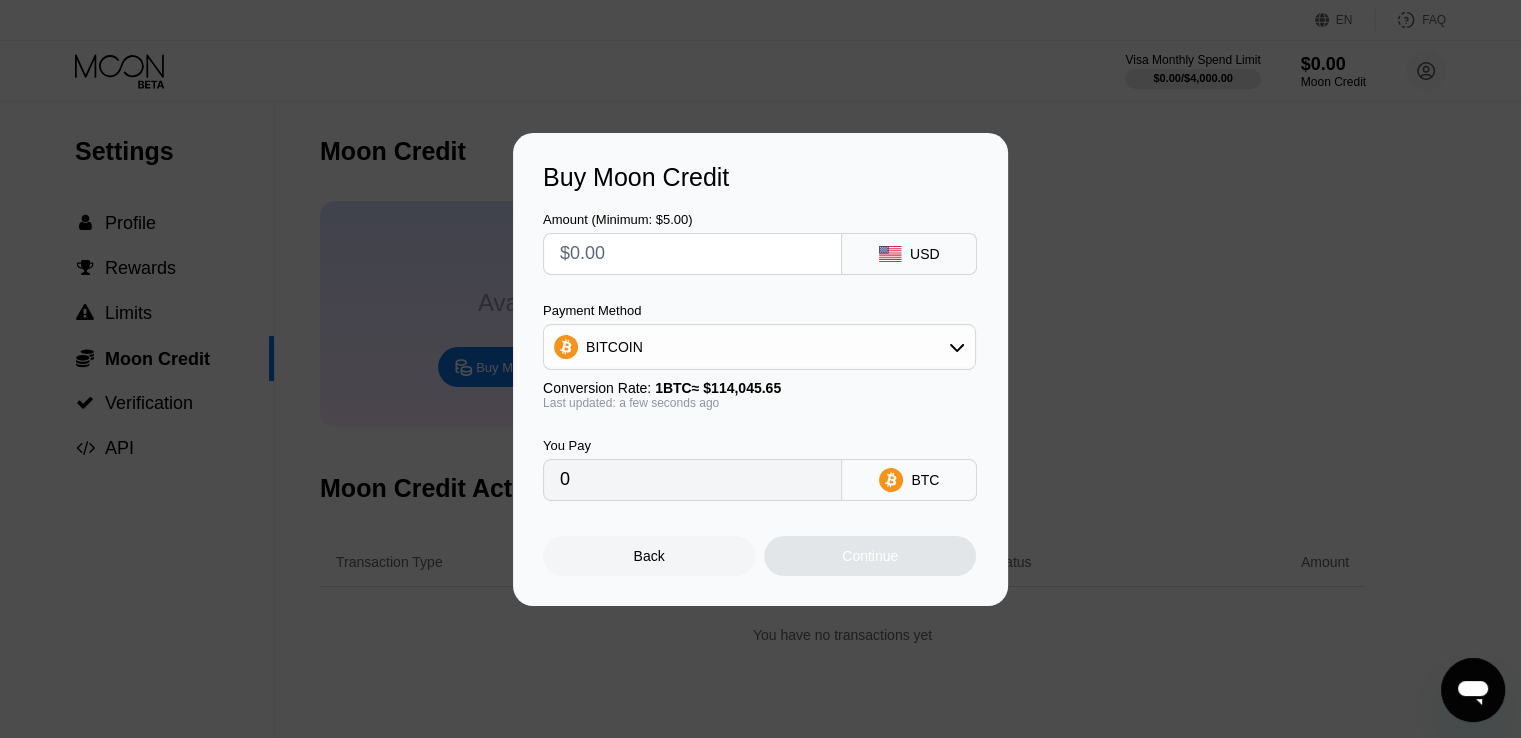 type on "$2" 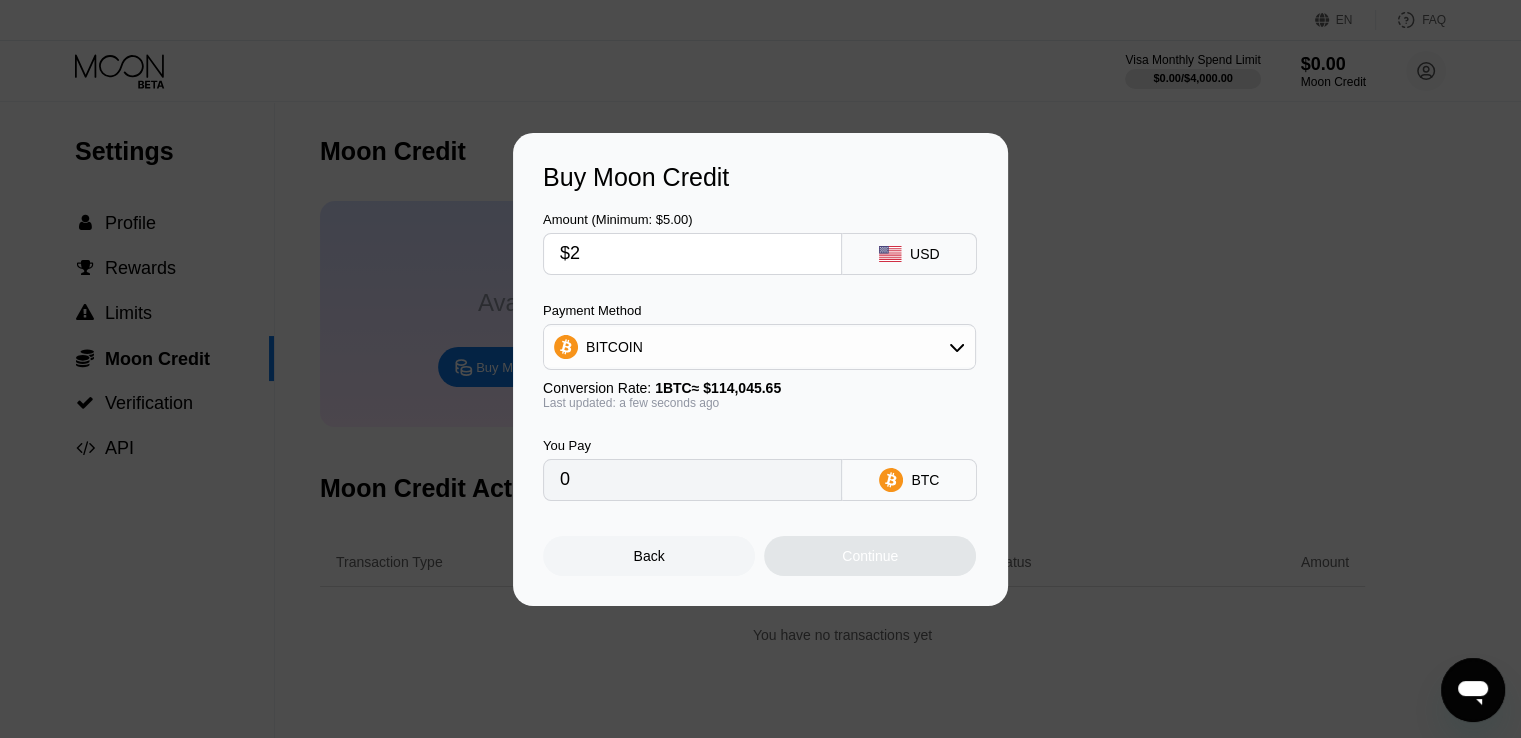 type on "0.00001754" 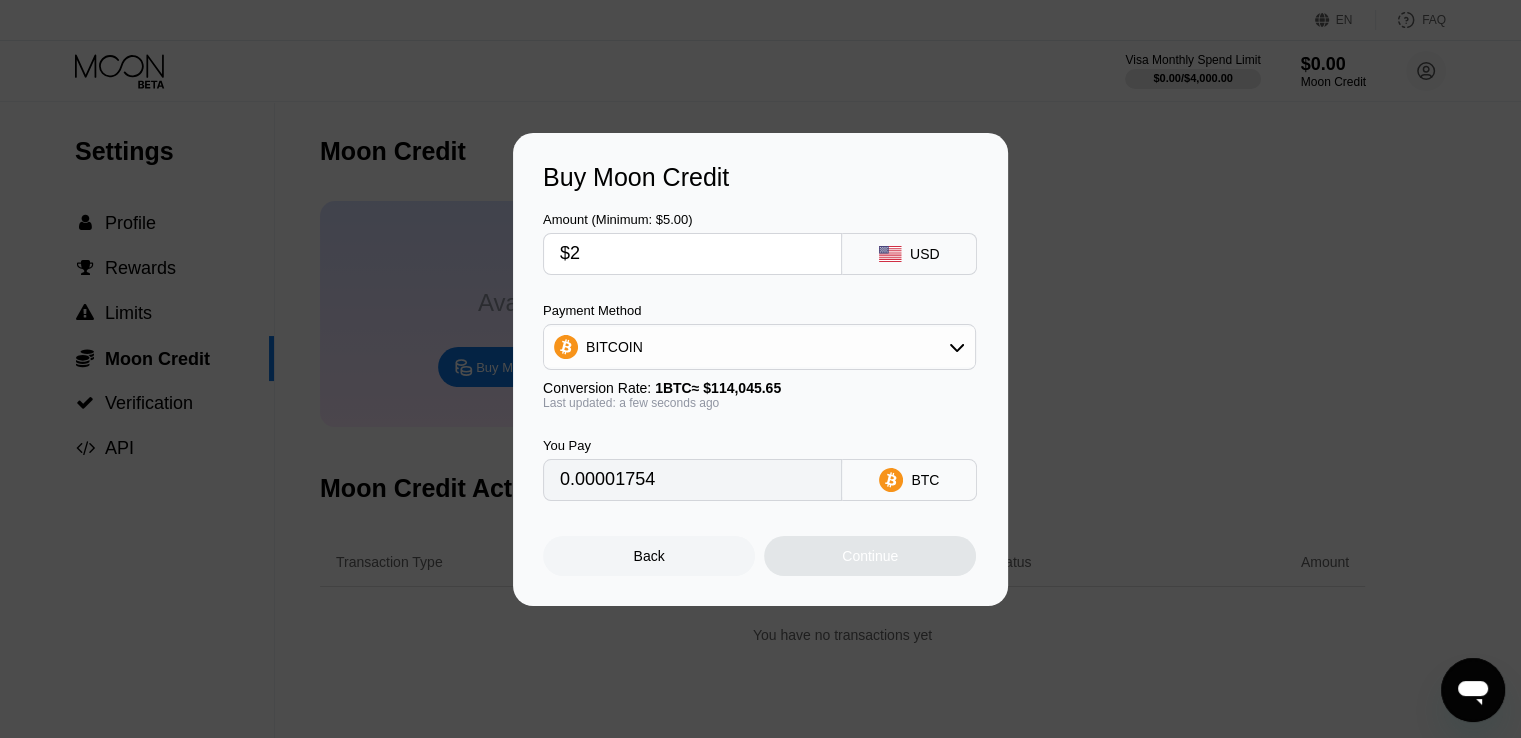 type on "$20" 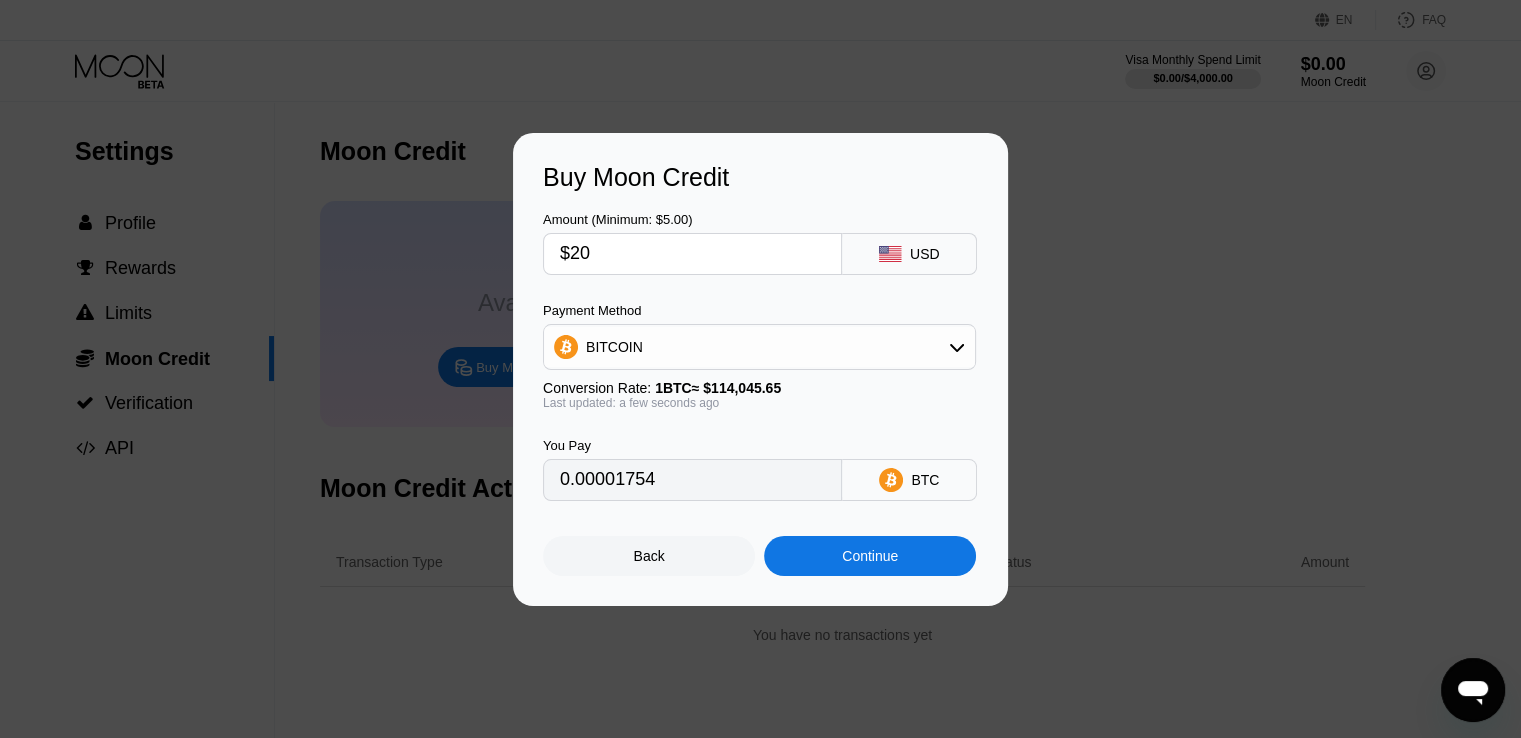 type on "0.00017537" 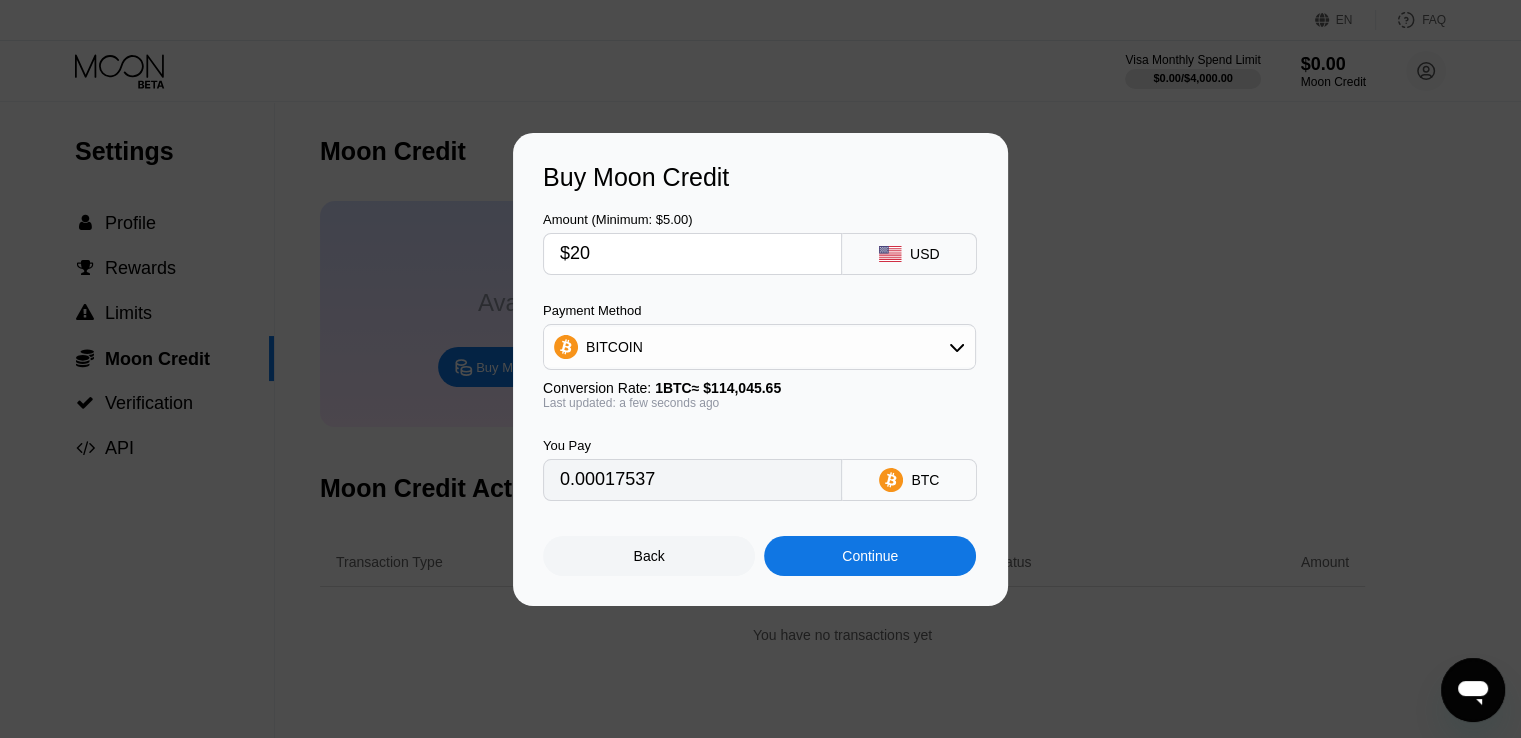 type on "$20" 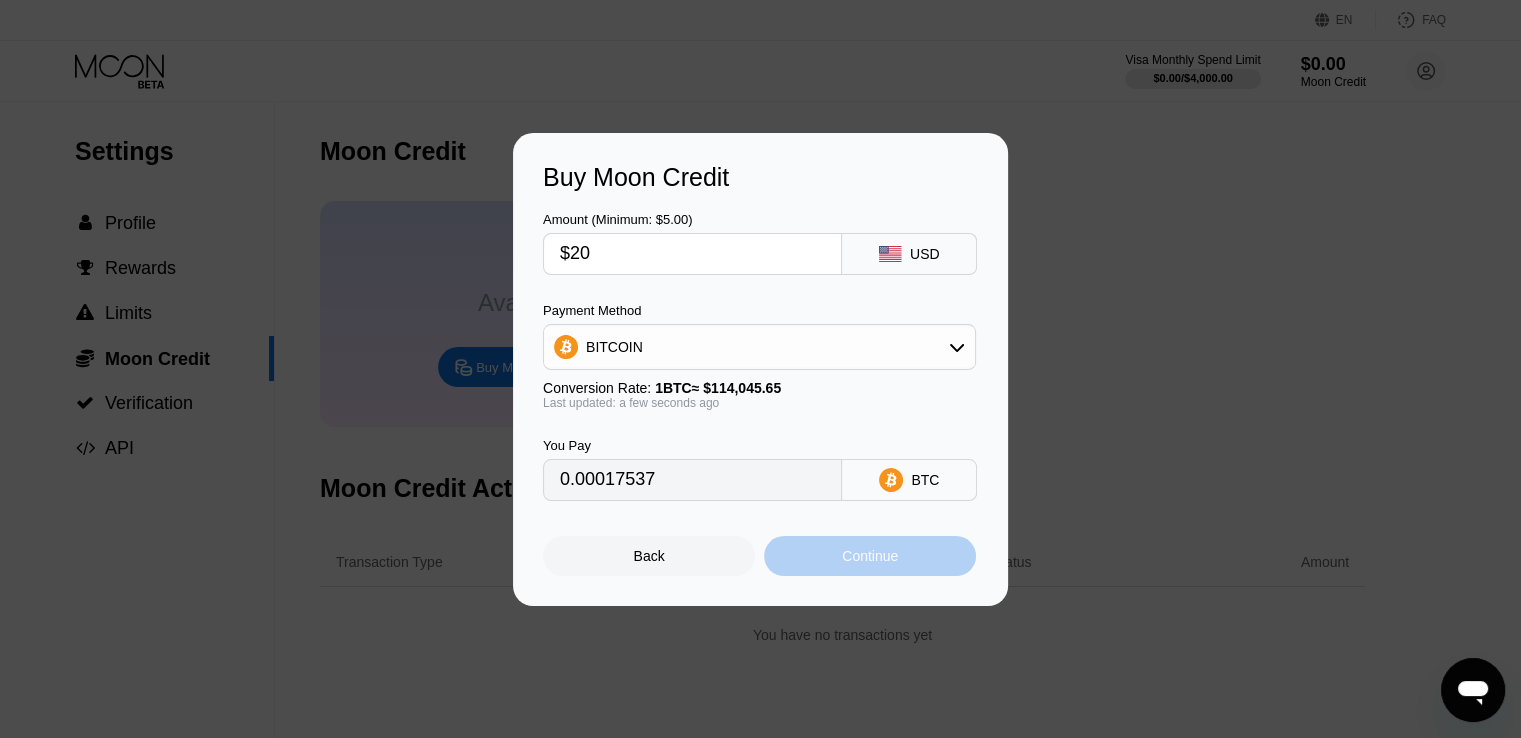 click on "Continue" at bounding box center (870, 556) 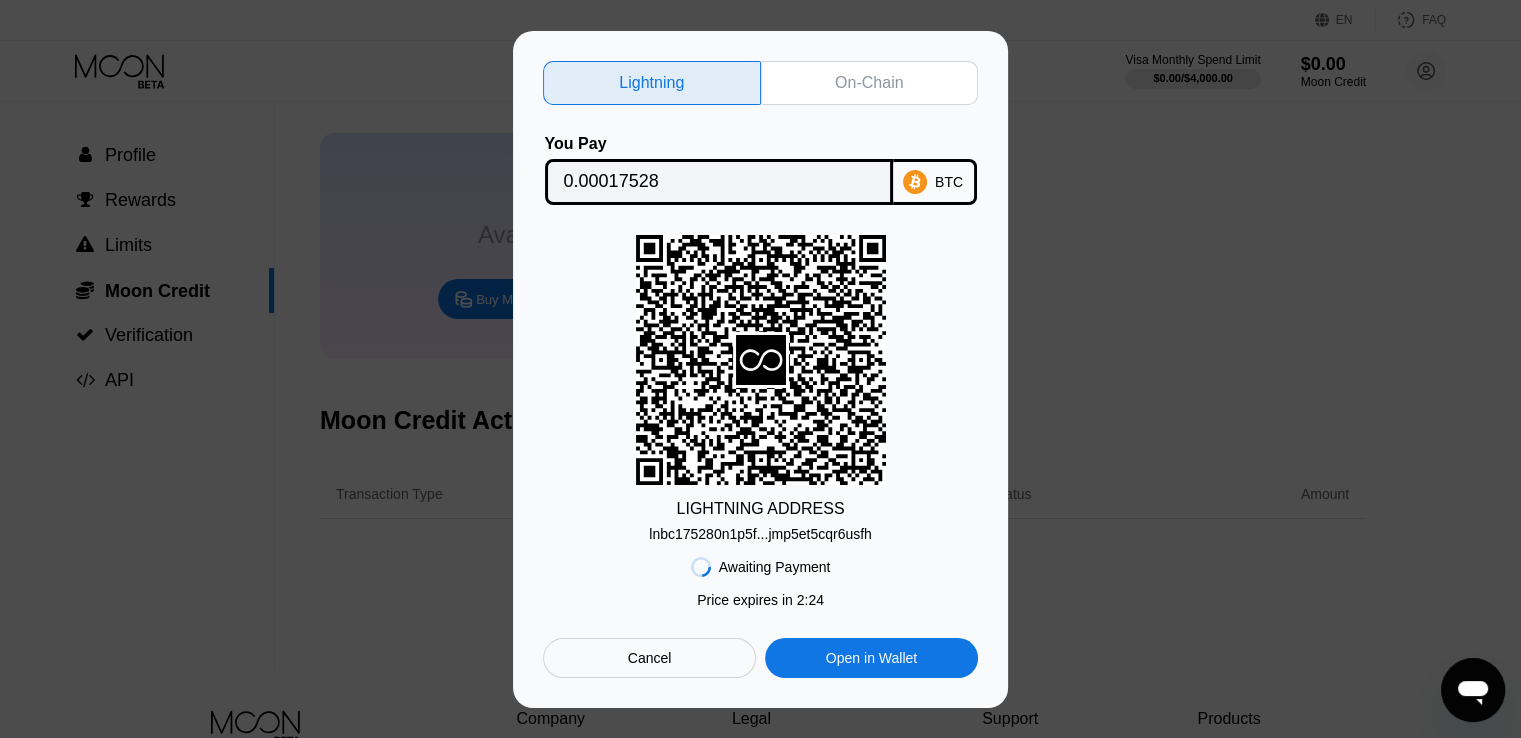 scroll, scrollTop: 100, scrollLeft: 0, axis: vertical 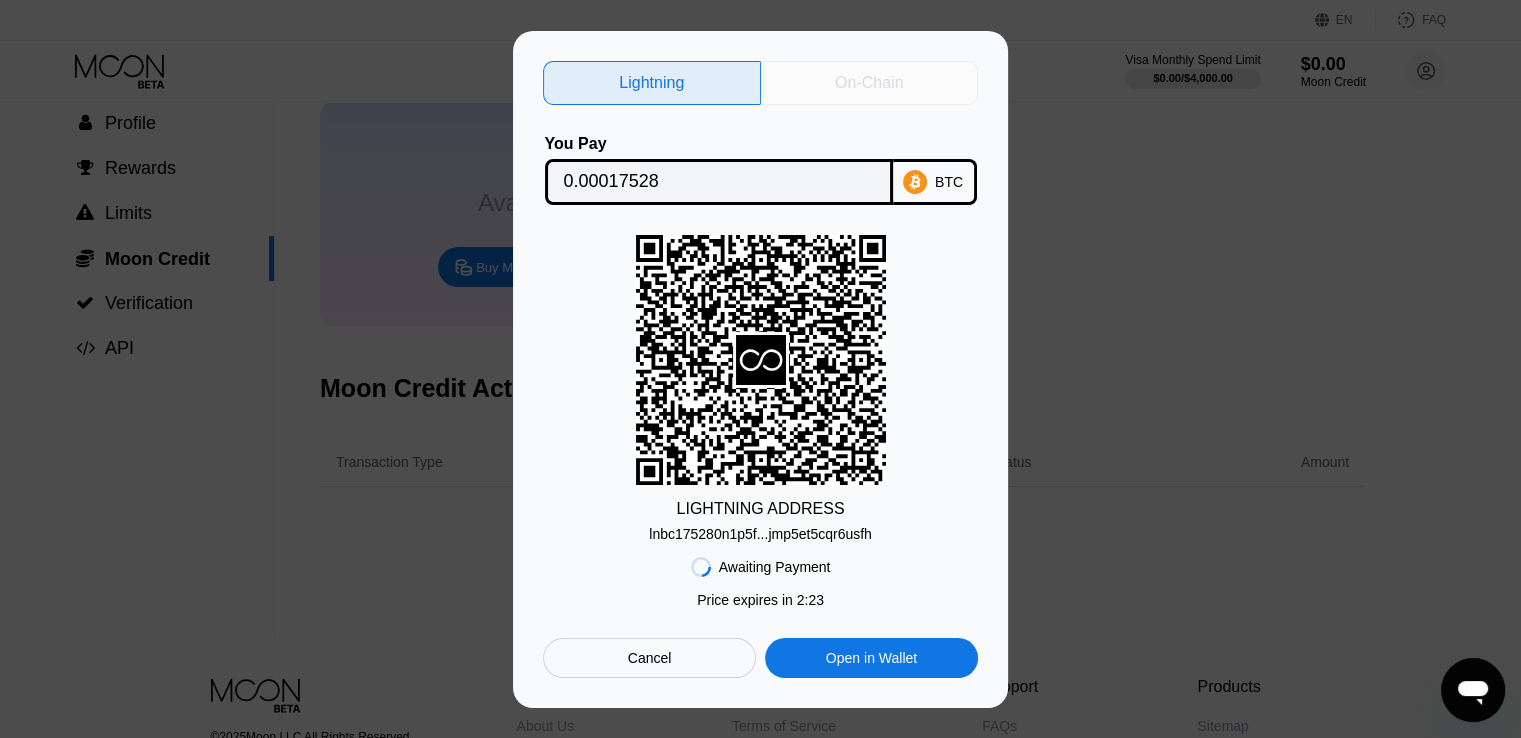 click on "On-Chain" at bounding box center [869, 83] 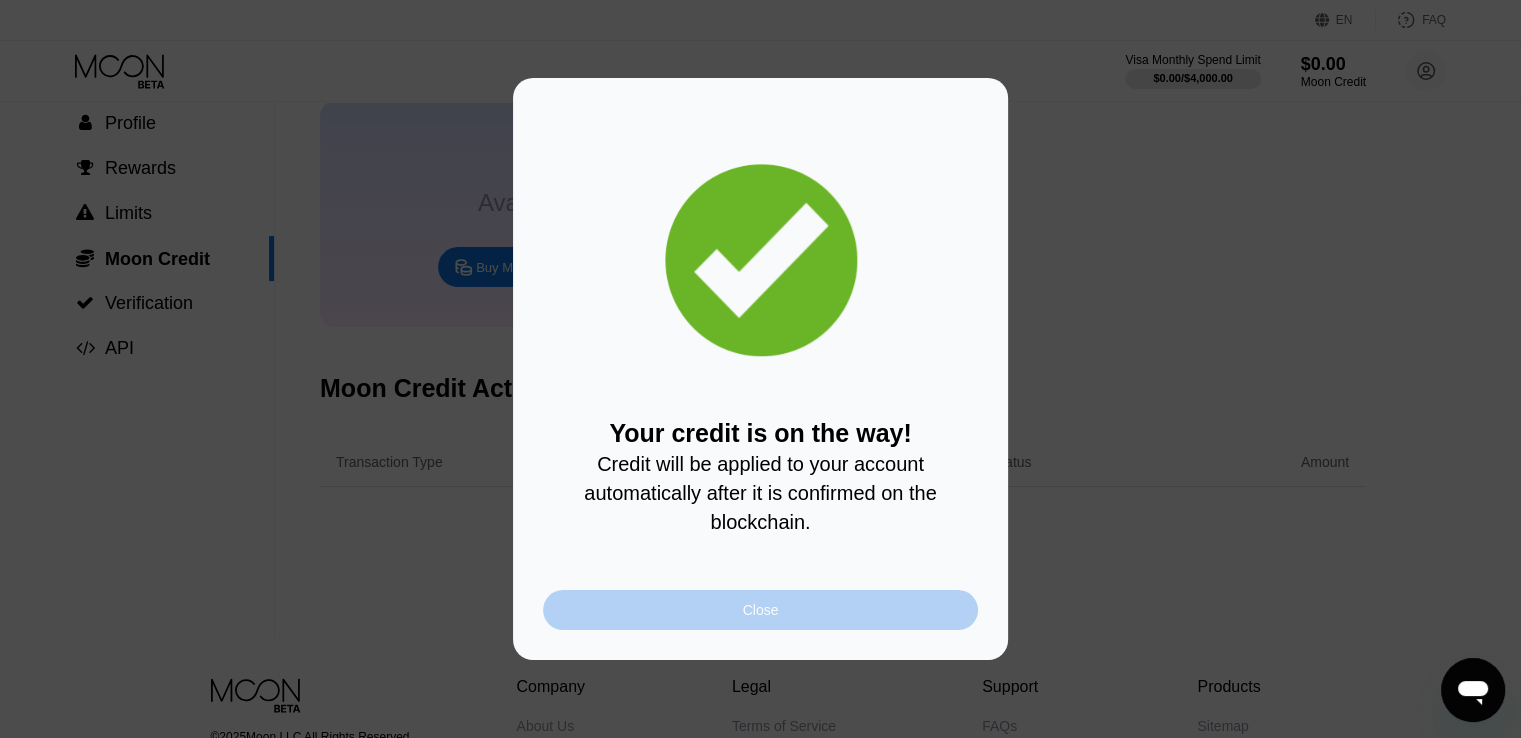 click on "Close" at bounding box center (761, 610) 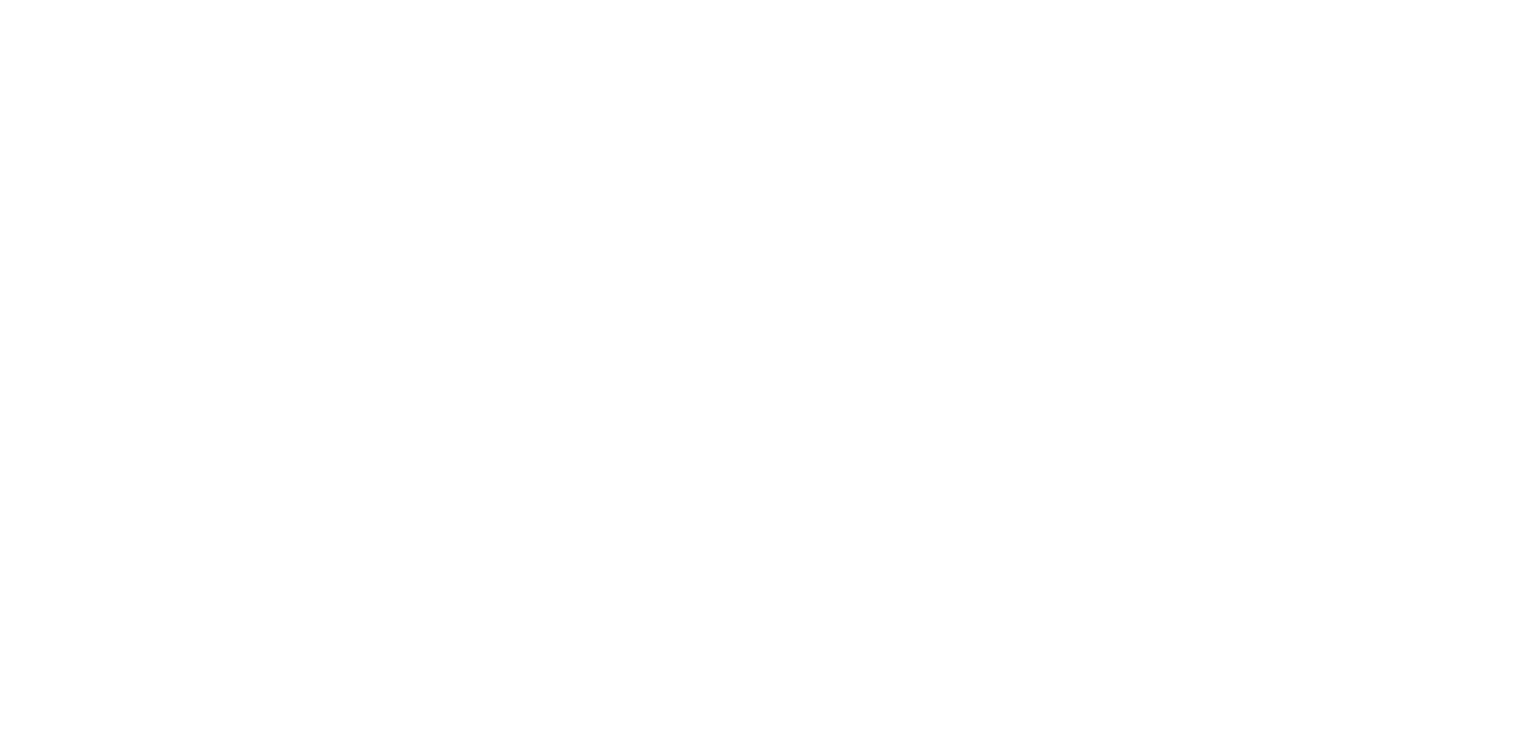 scroll, scrollTop: 0, scrollLeft: 0, axis: both 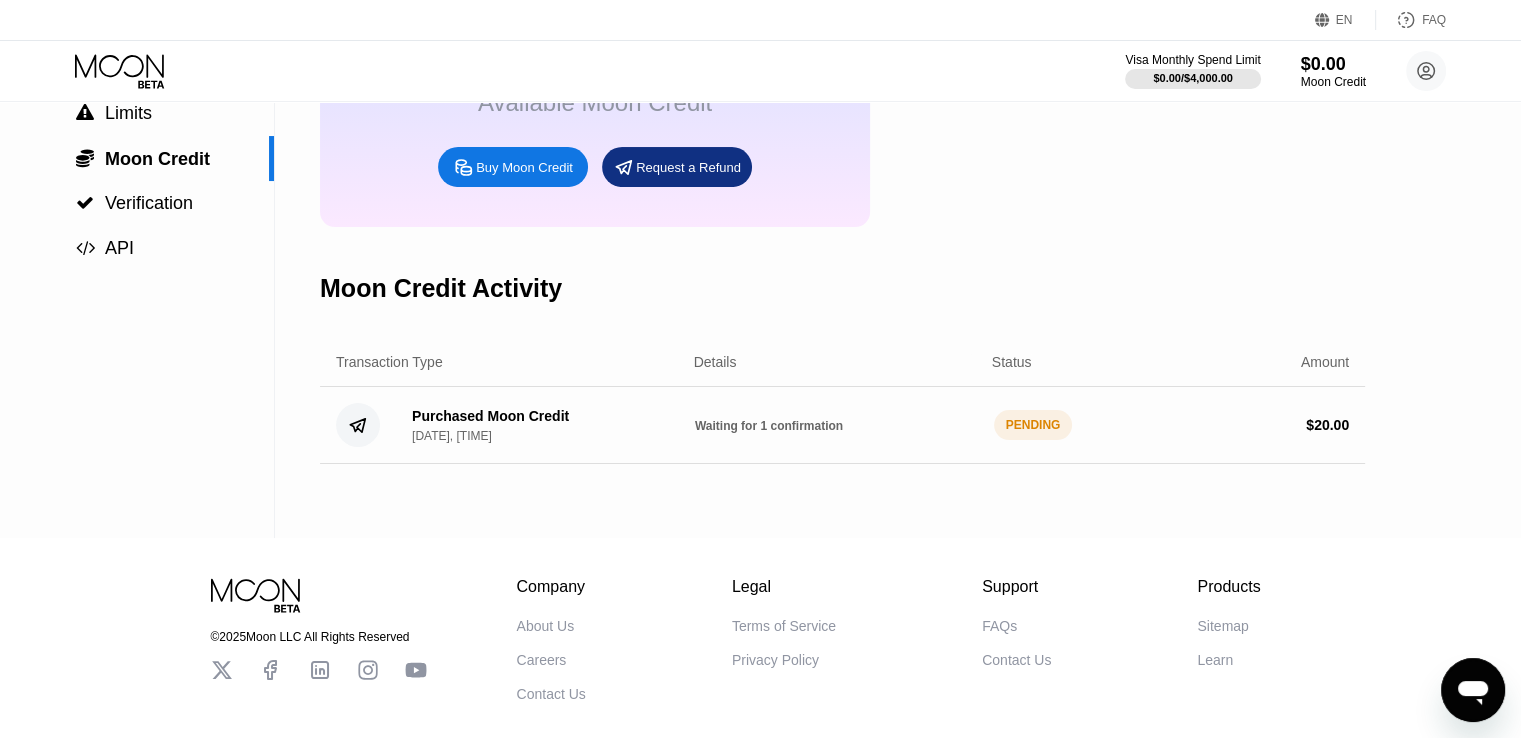 click on "Waiting for 1 confirmation" at bounding box center [769, 426] 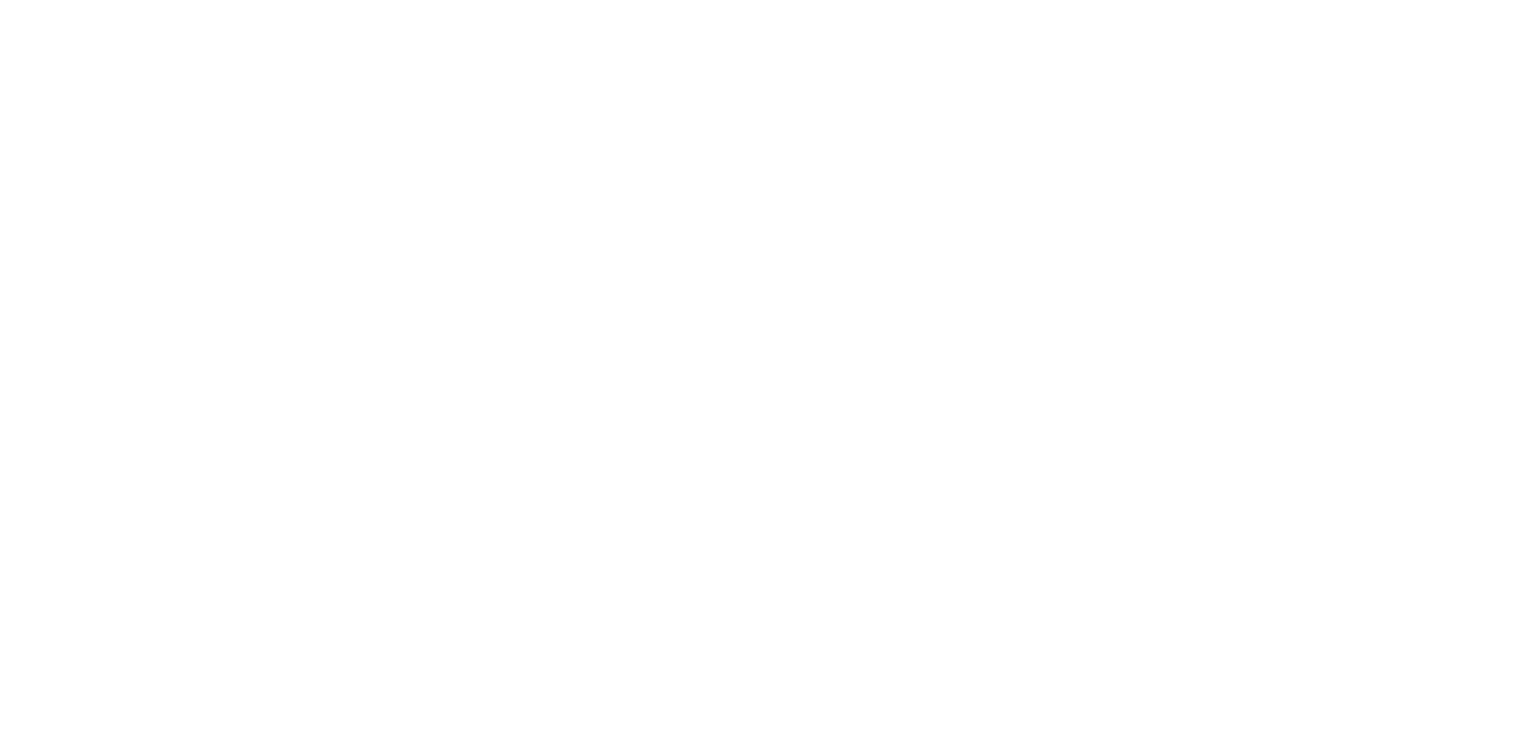 scroll, scrollTop: 0, scrollLeft: 0, axis: both 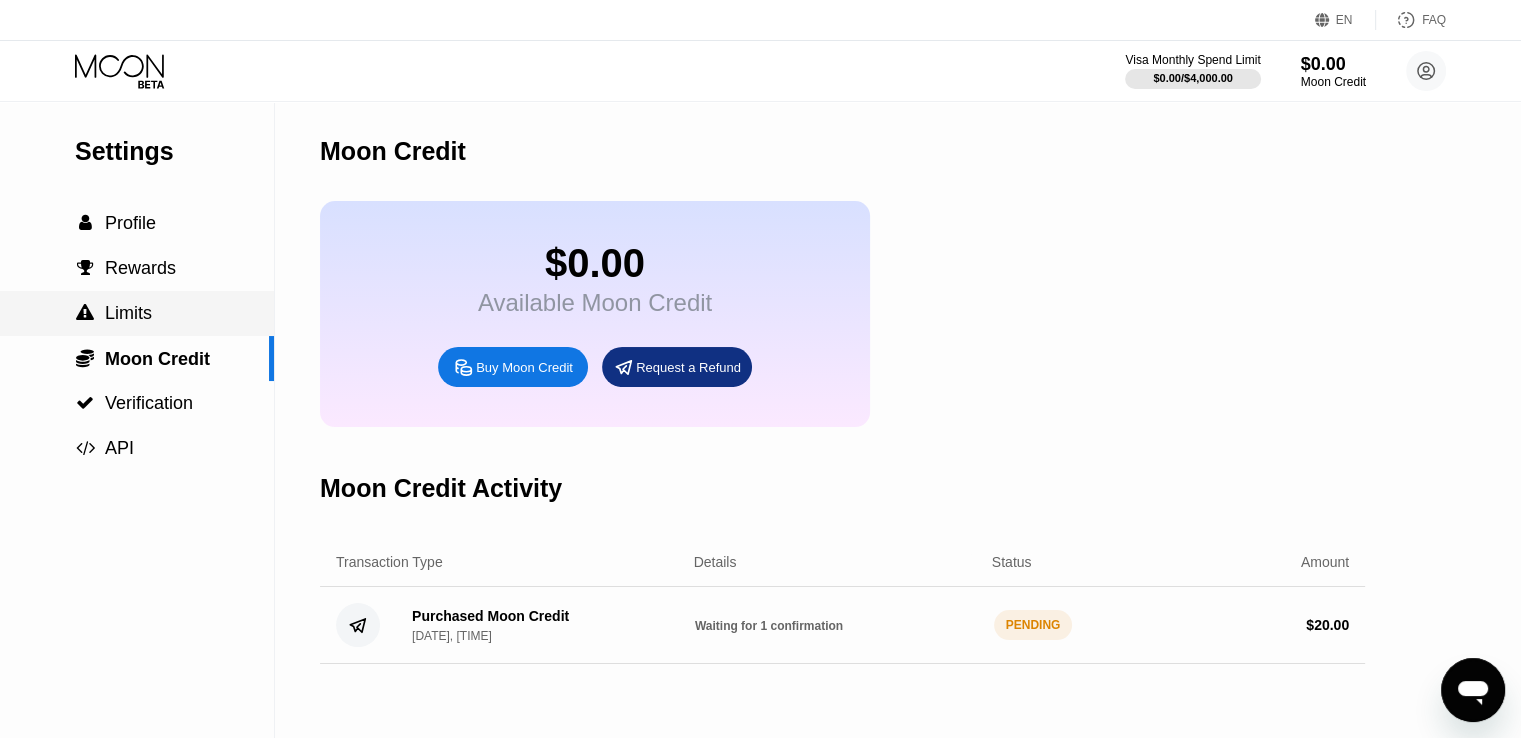click on " Limits" at bounding box center [137, 313] 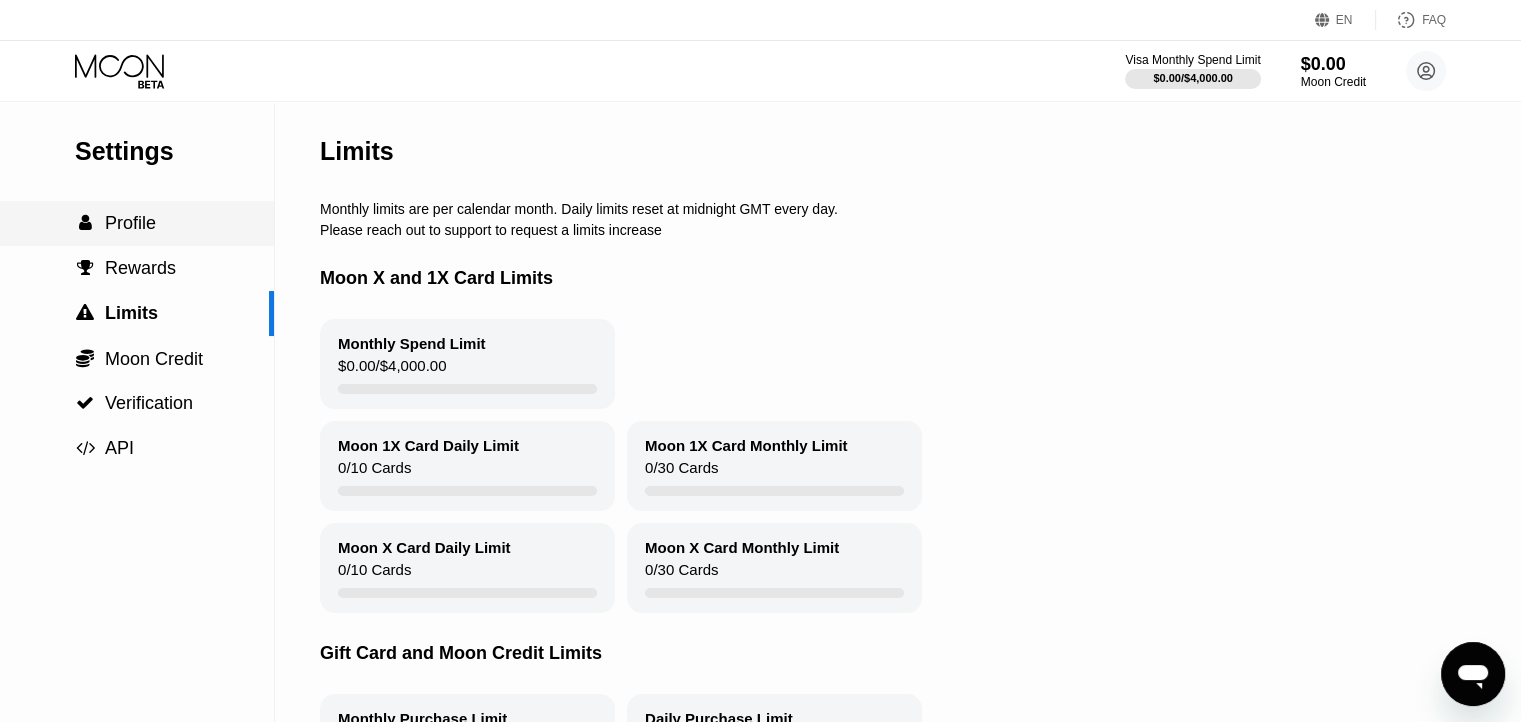 click on "Profile" at bounding box center (130, 223) 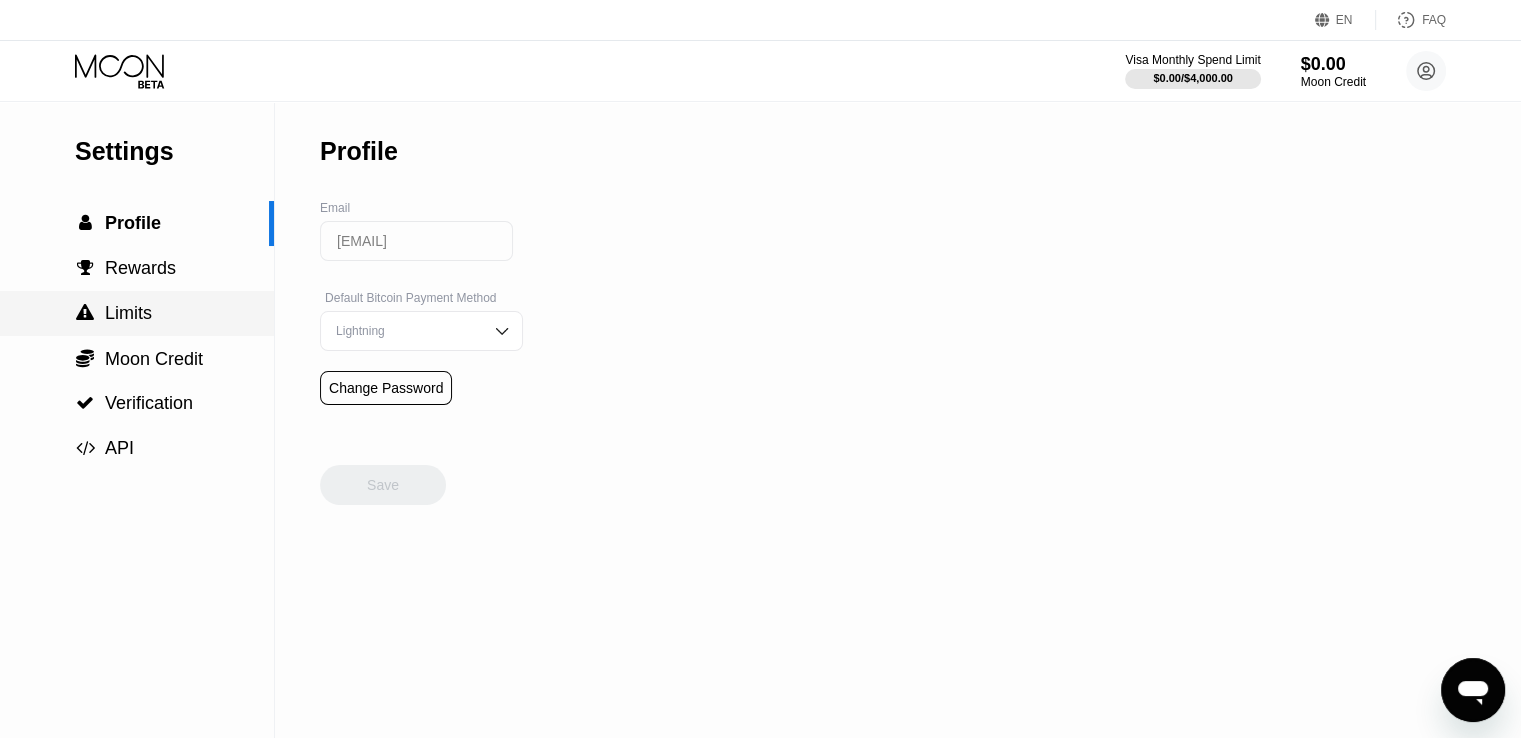 click on " Limits" at bounding box center [137, 313] 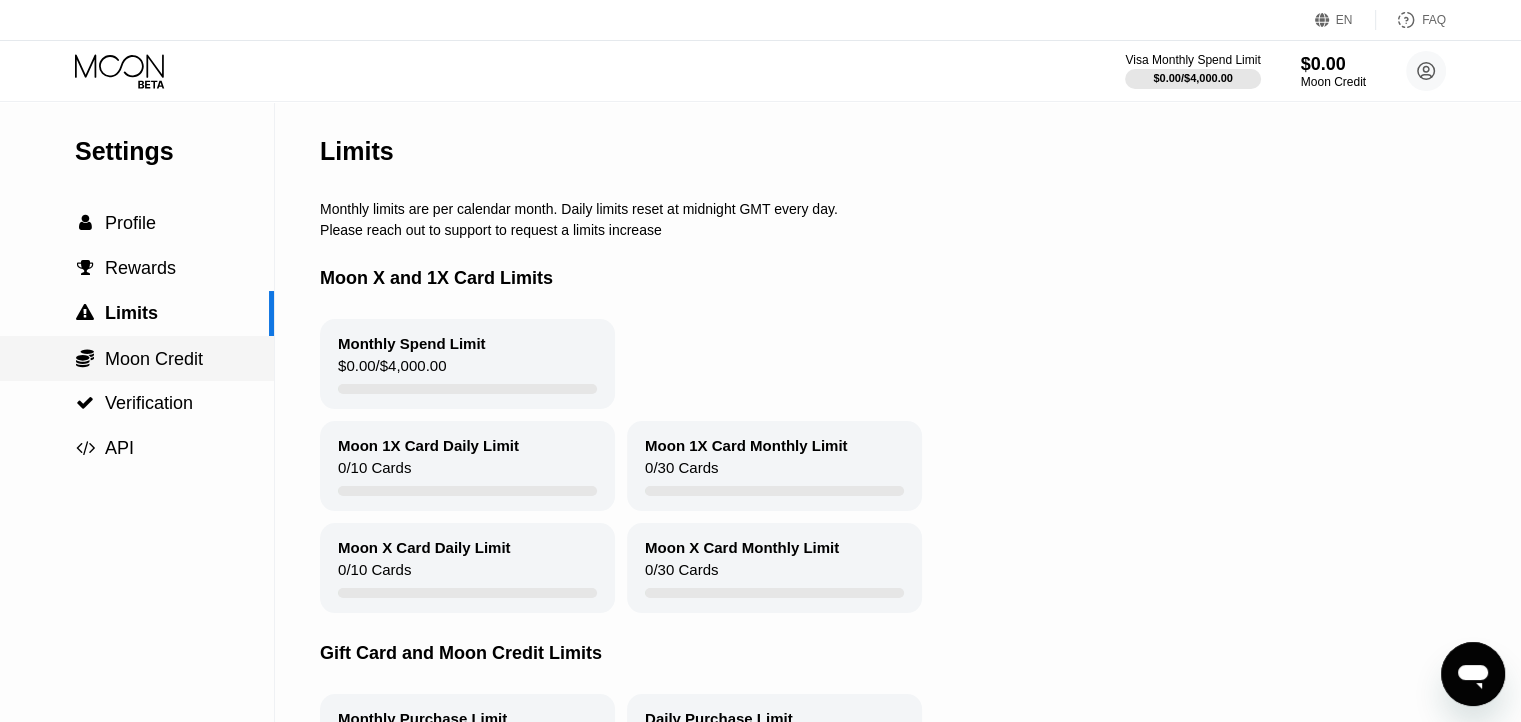 click on "Moon Credit" at bounding box center [154, 359] 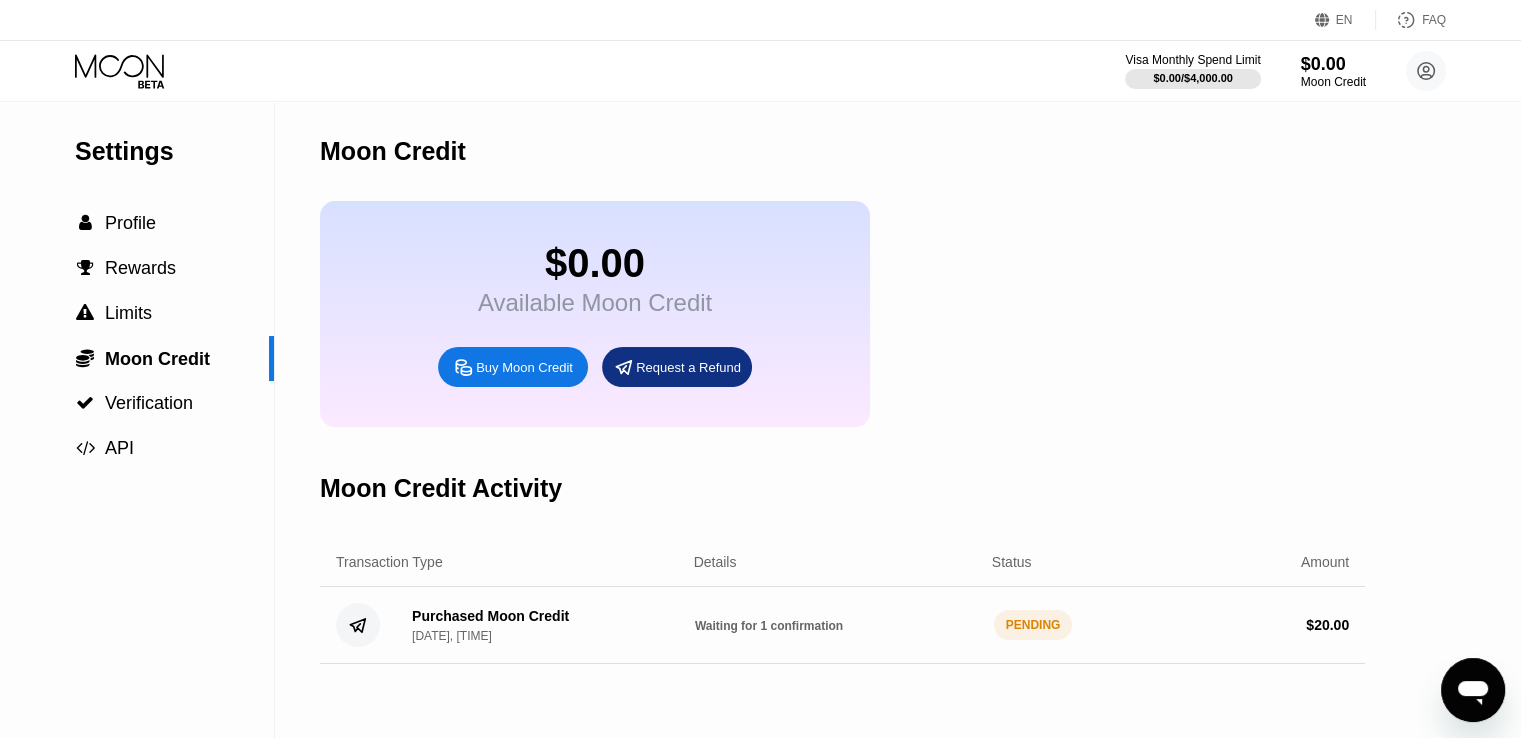 click on "Purchased Moon Credit Aug 6, 2025, 12:26 PM" at bounding box center (490, 625) 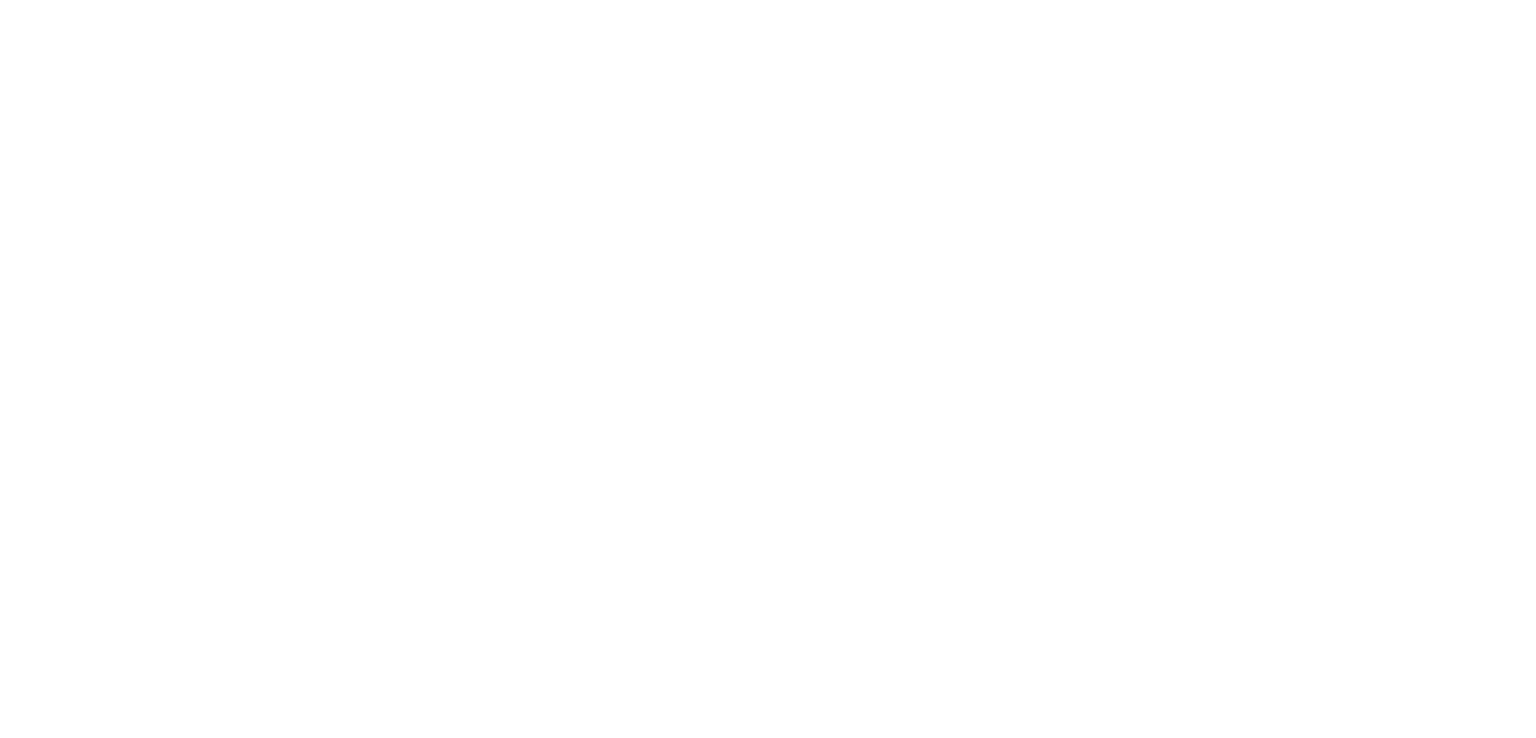 scroll, scrollTop: 0, scrollLeft: 0, axis: both 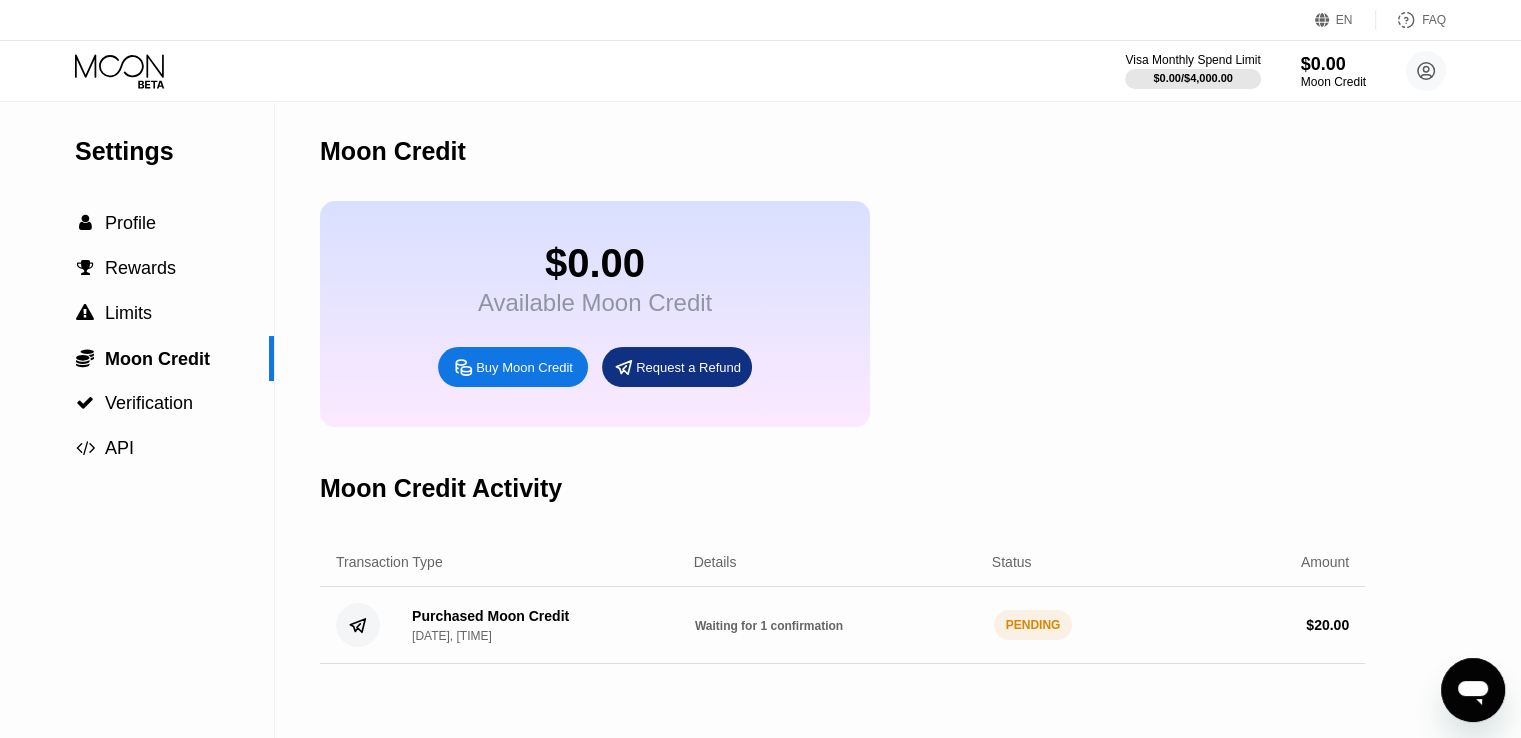 click 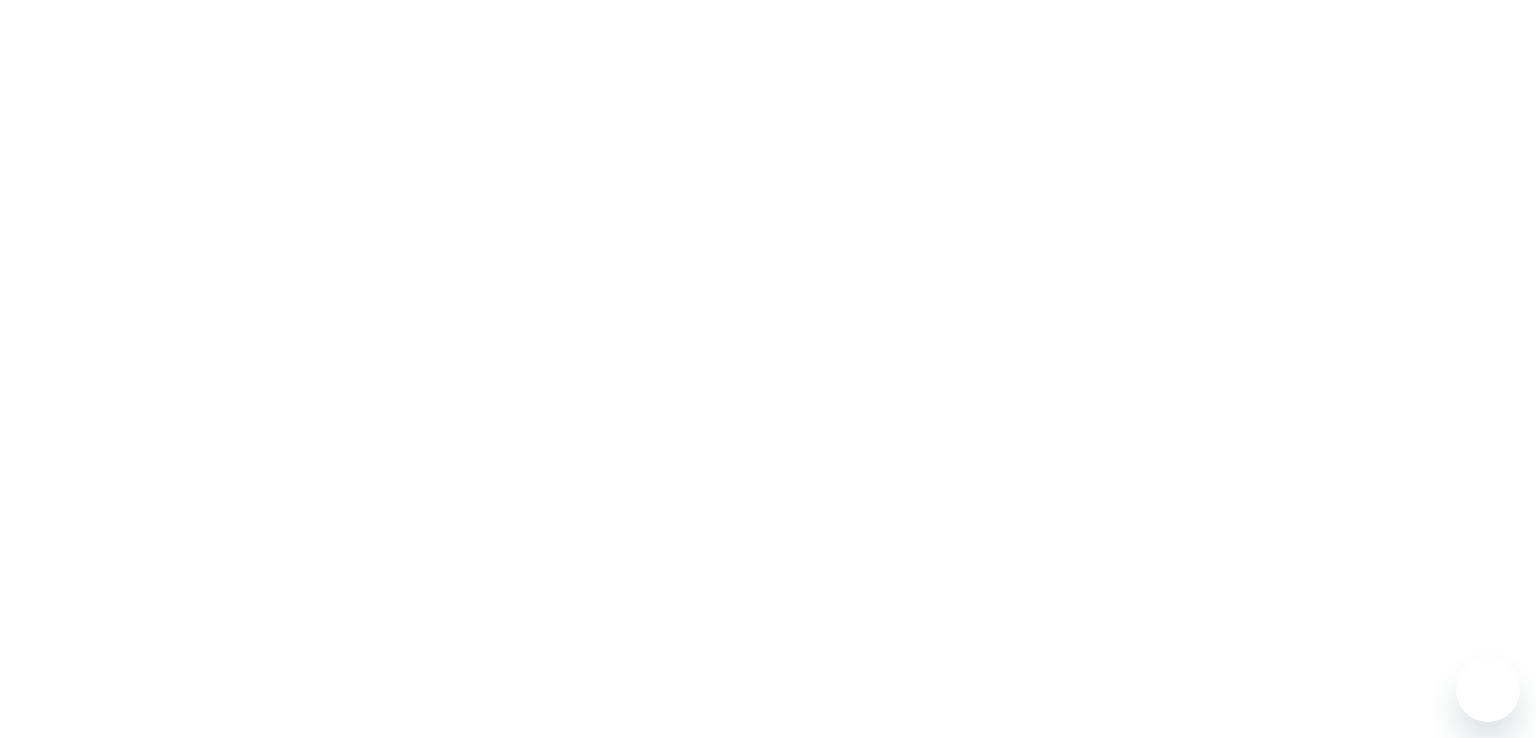 scroll, scrollTop: 0, scrollLeft: 0, axis: both 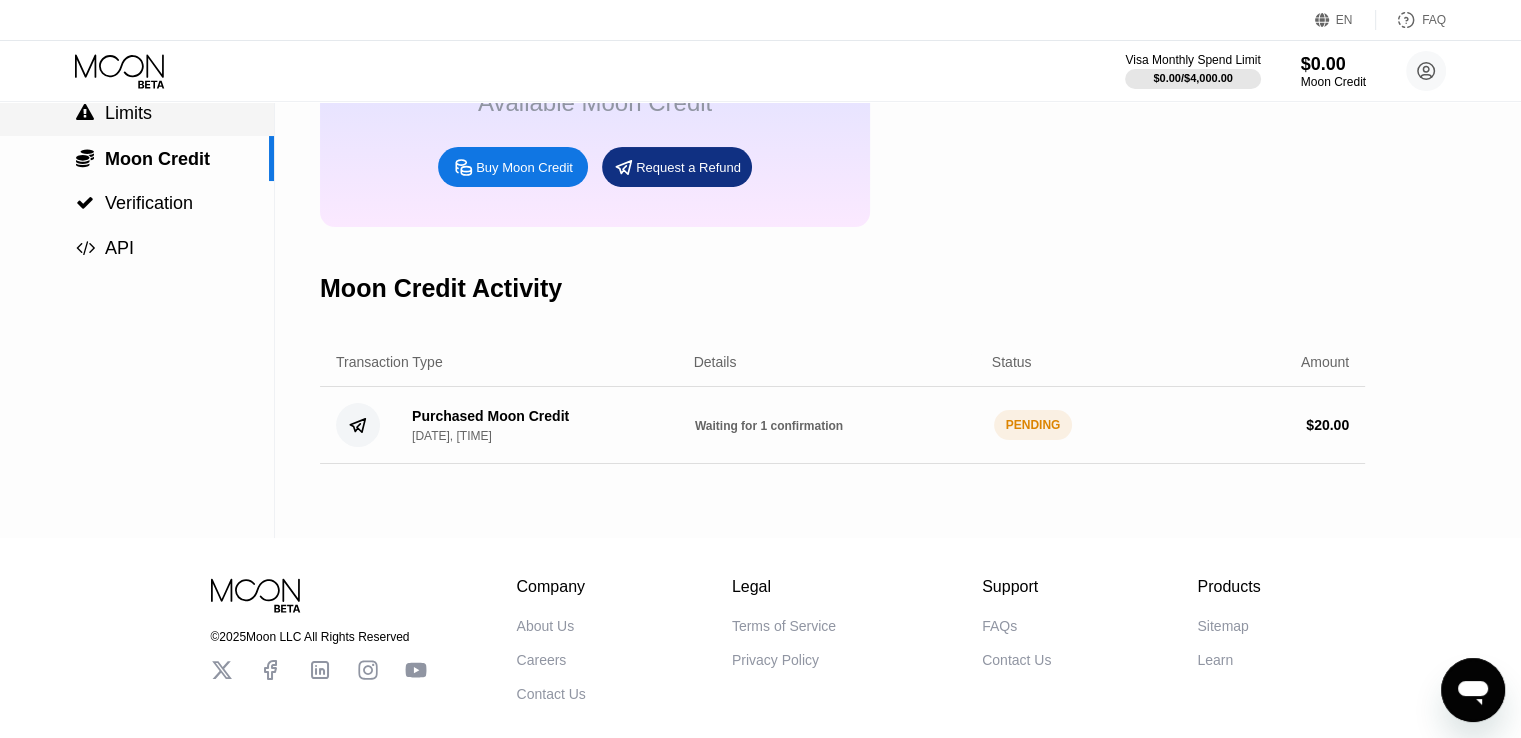 click on " Limits" at bounding box center (137, 113) 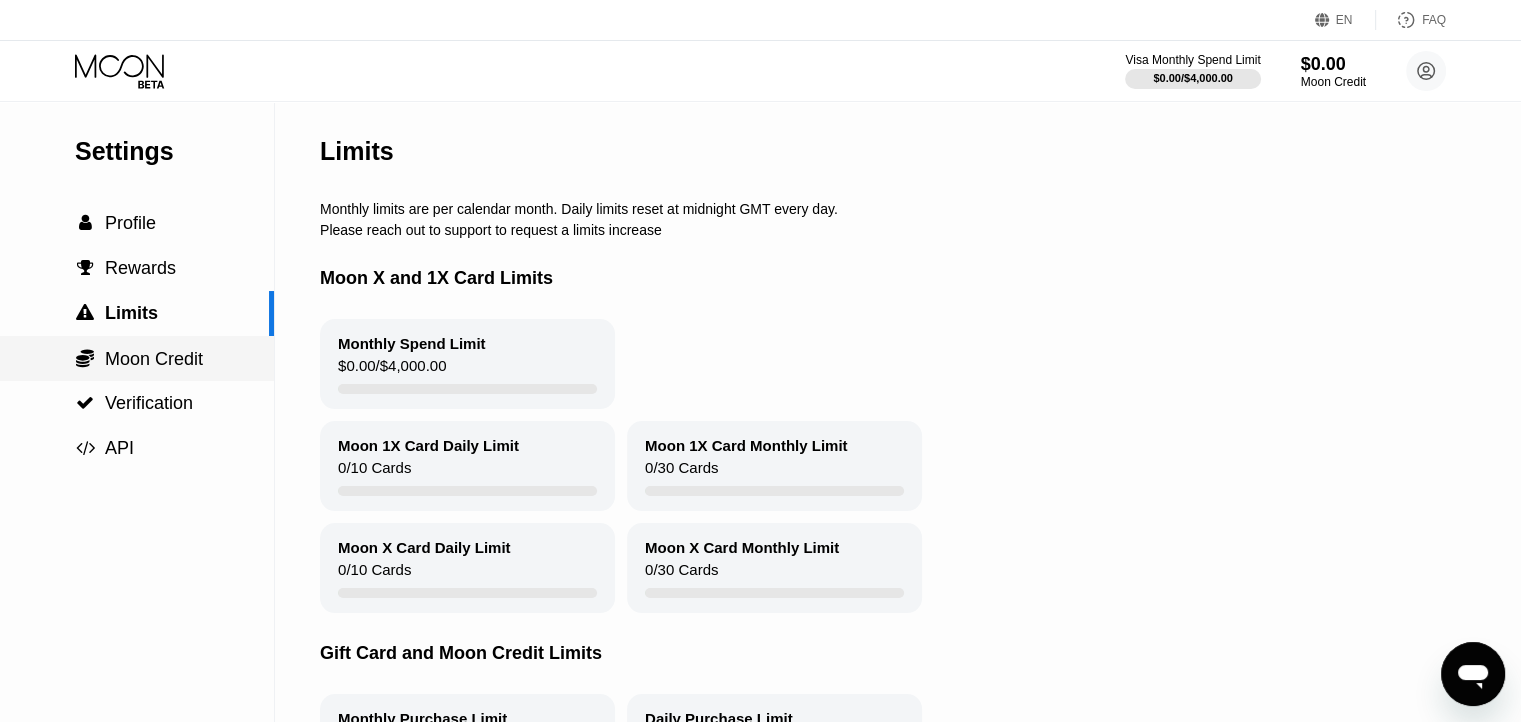 click on "Moon Credit" at bounding box center (154, 359) 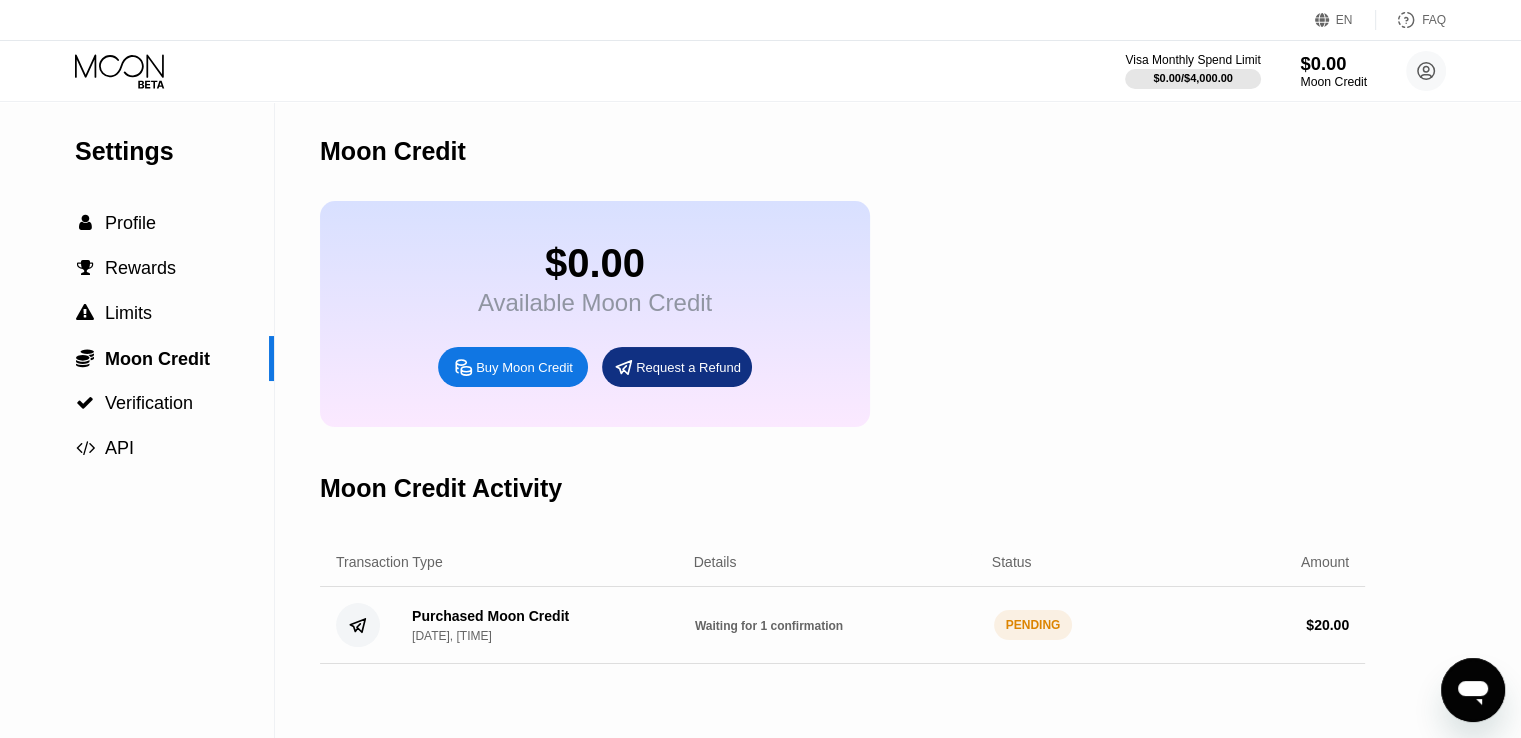 click on "$0.00" at bounding box center [1333, 63] 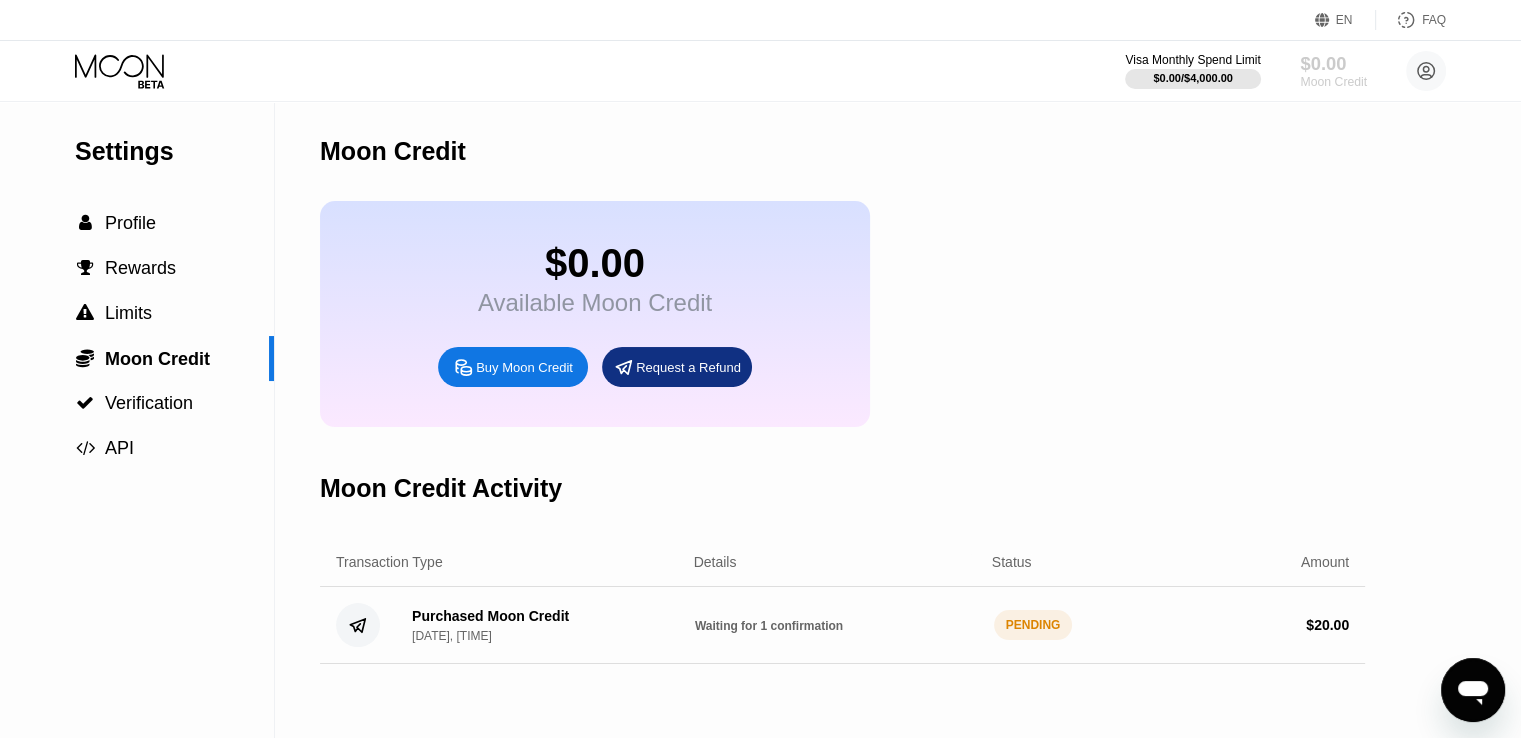 click on "$0.00" at bounding box center [1333, 63] 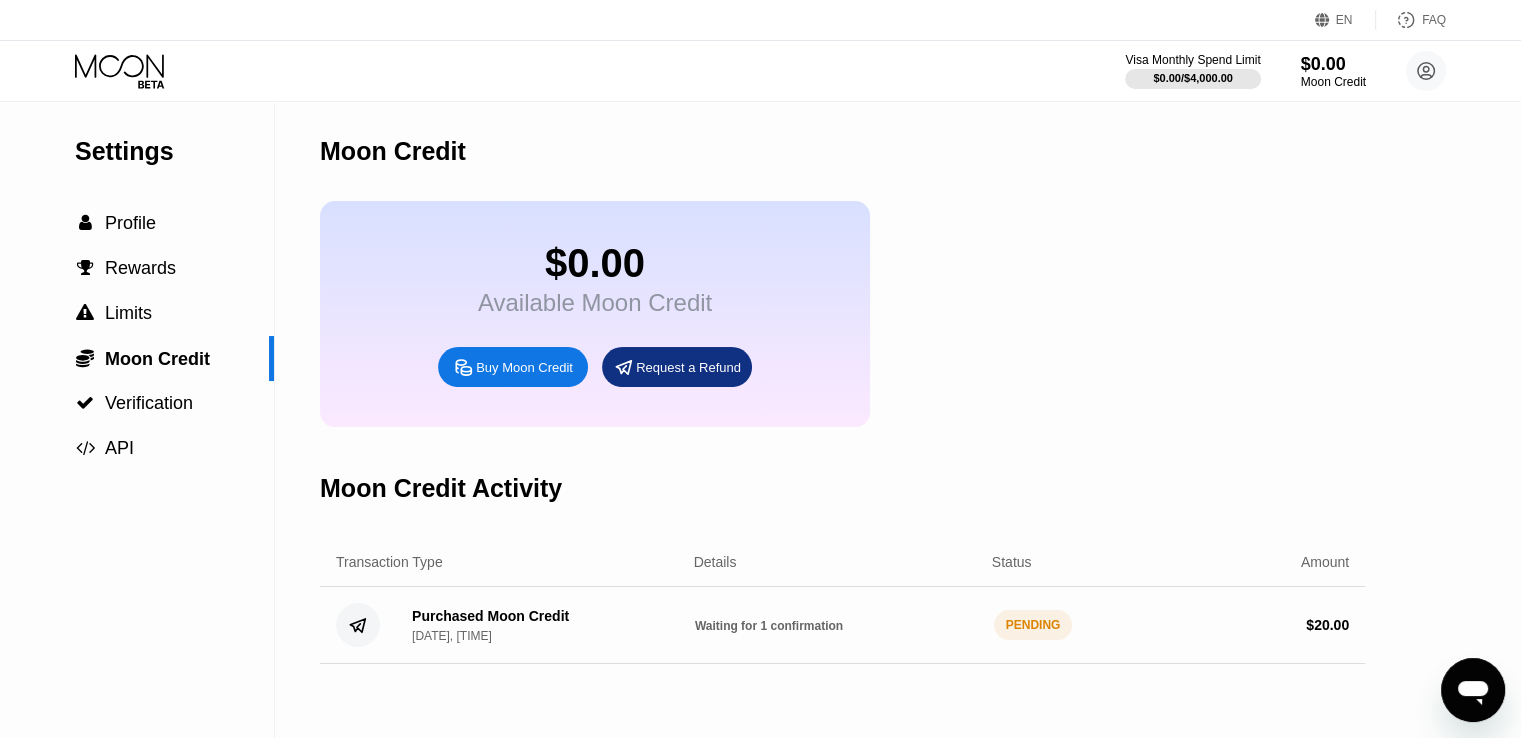 click on "$ 20.00" at bounding box center (1327, 625) 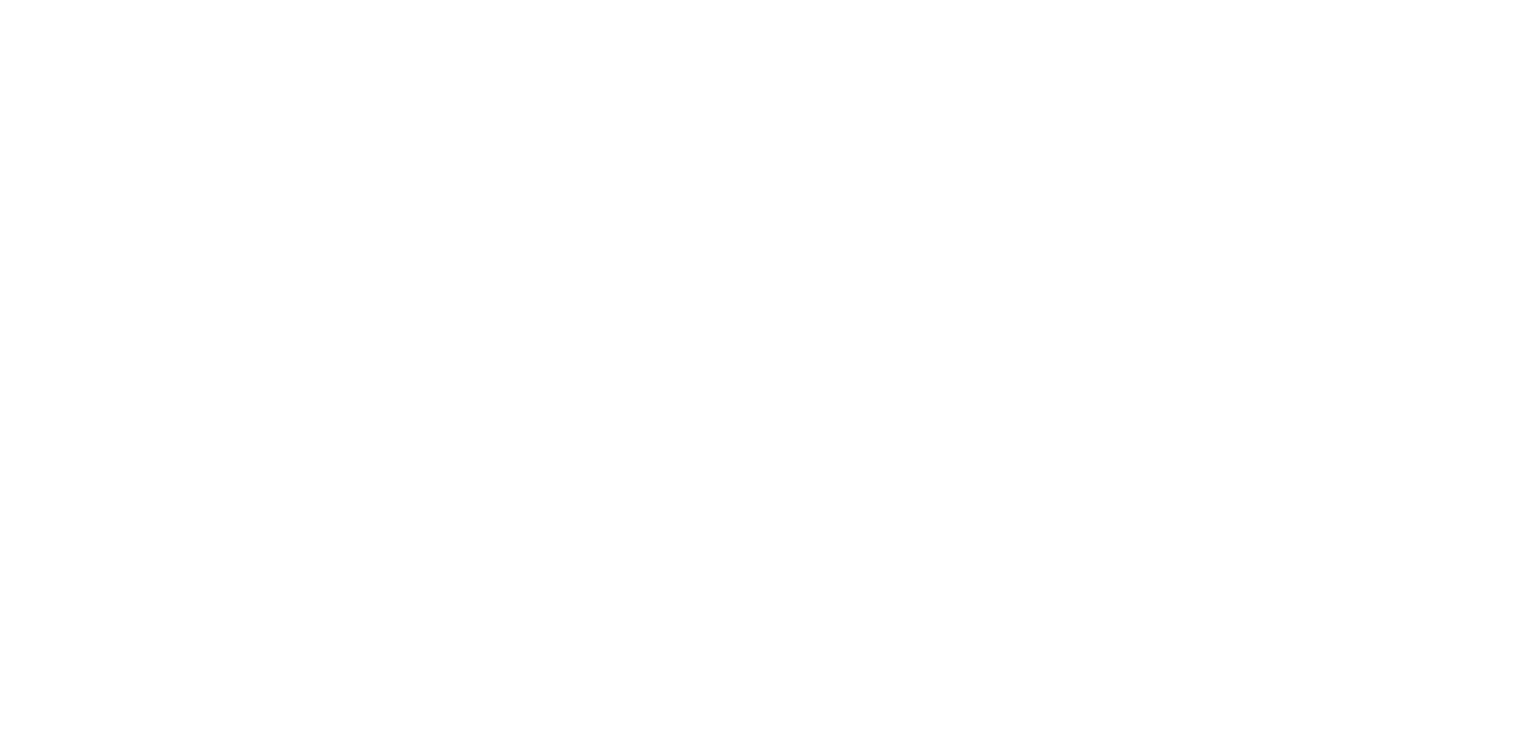 scroll, scrollTop: 0, scrollLeft: 0, axis: both 